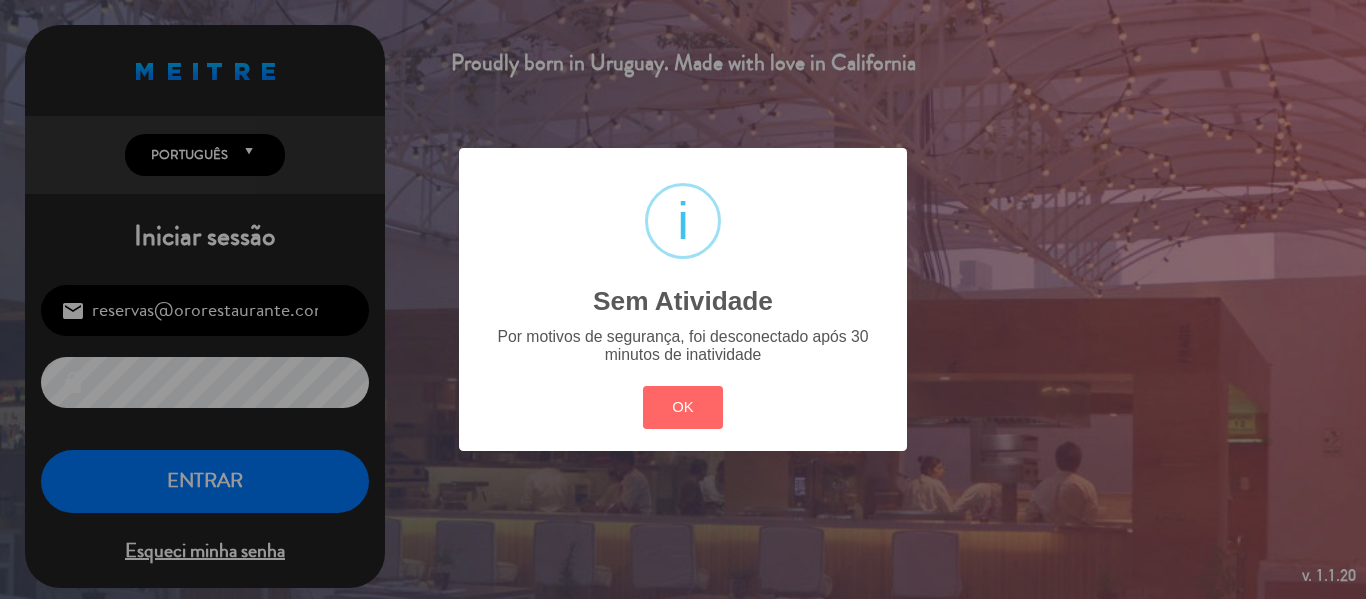 scroll, scrollTop: 0, scrollLeft: 0, axis: both 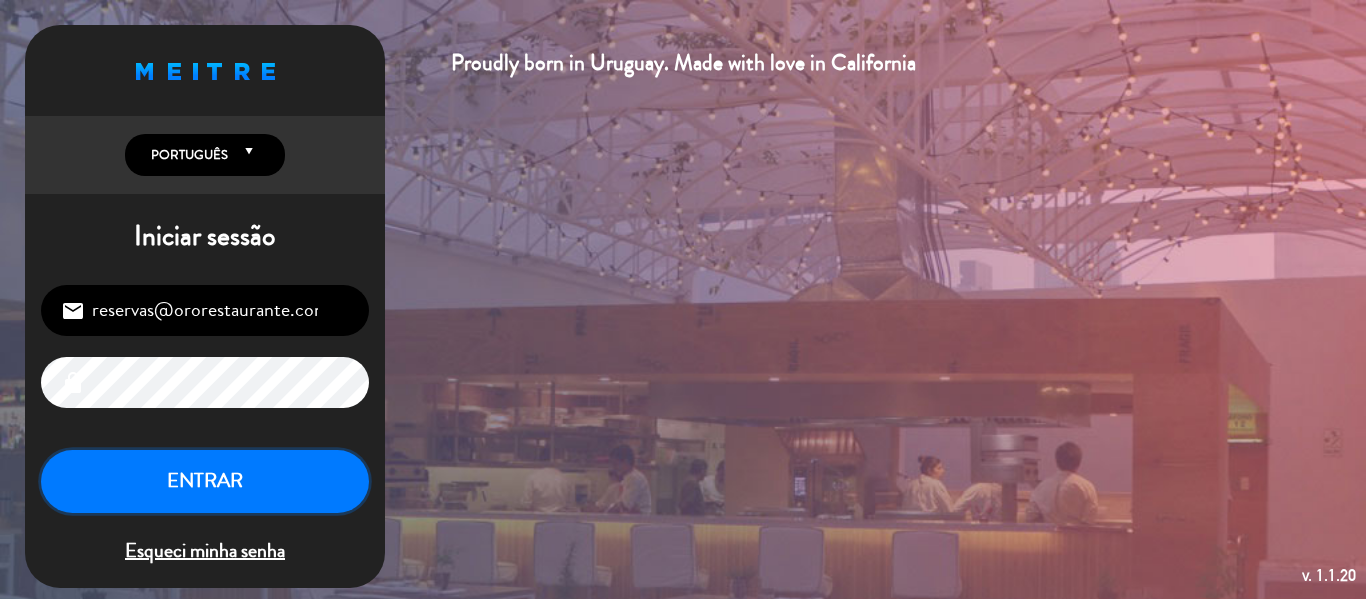 click on "ENTRAR" at bounding box center [205, 481] 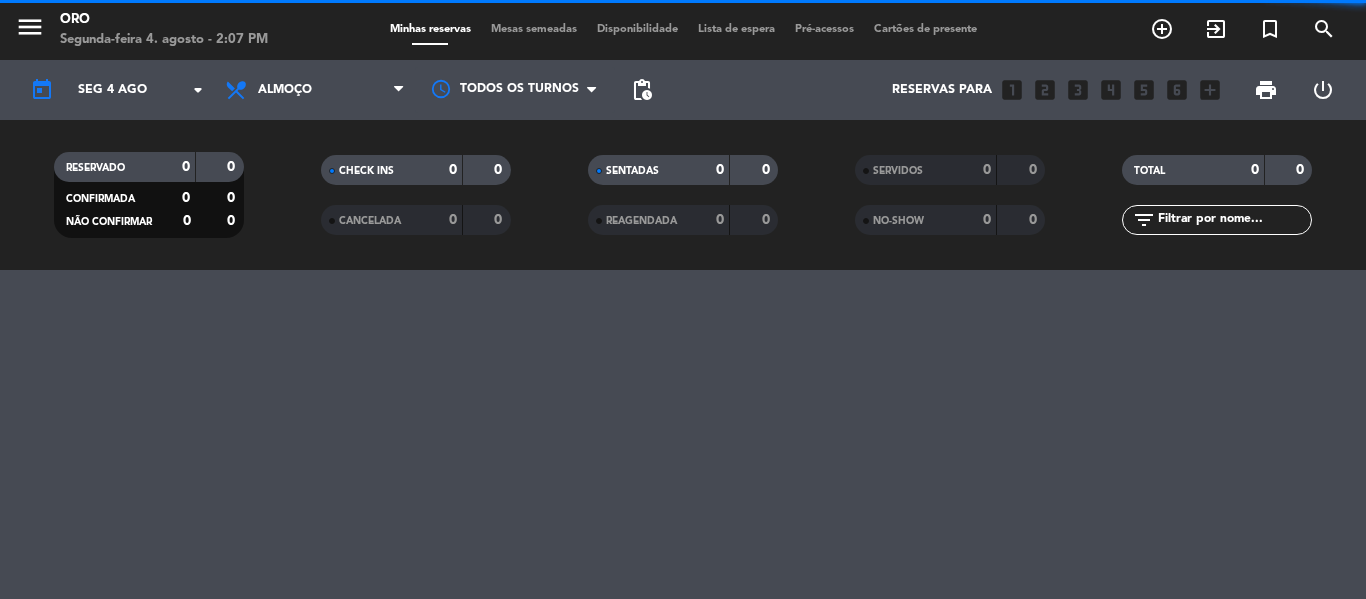 click at bounding box center (398, 90) 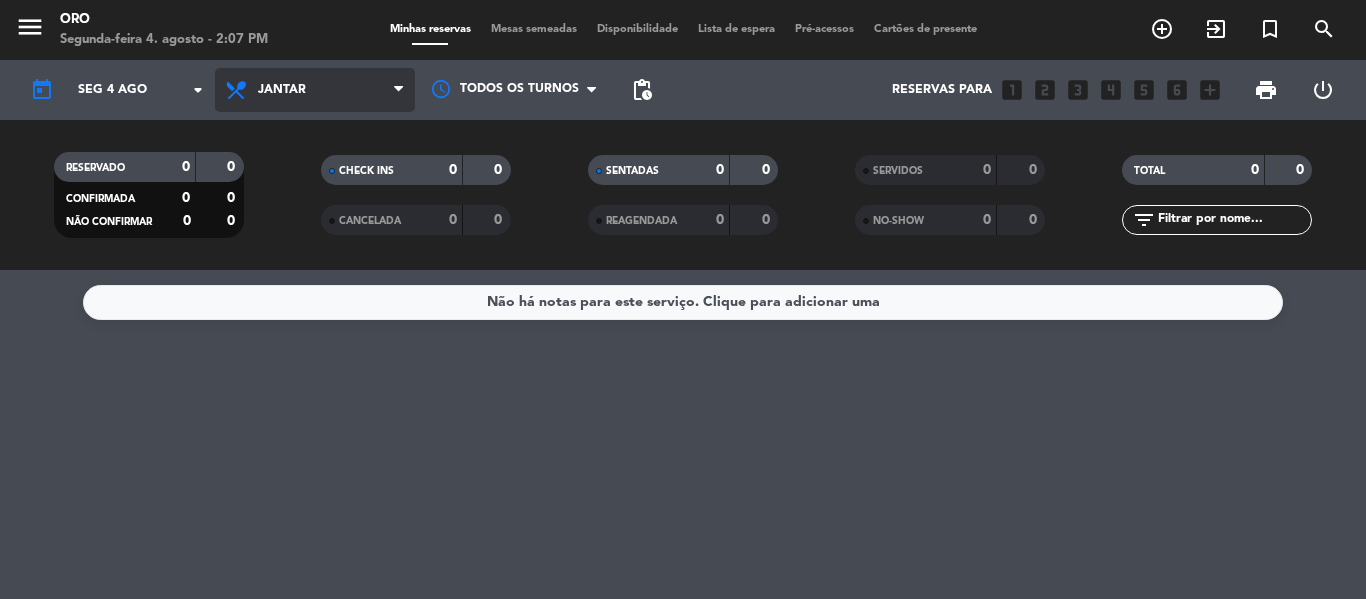 click on "menu  Oro   Segunda-feira 4. agosto - 2:07 PM   Minhas reservas   Mesas semeadas   Disponibilidade   Lista de espera   Pré-acessos   Cartões de presente  add_circle_outline exit_to_app turned_in_not search today    Seg 4 ago arrow_drop_down  Todos os serviços  Almoço  Jantar  Jantar  Todos os serviços  Almoço  Jantar Todos os turnos  pending_actions  Reservas para   looks_one   looks_two   looks_3   looks_4   looks_5   looks_6   add_box  print  power_settings_new   RESERVADO   0   0   CONFIRMADA   0   0   NÃO CONFIRMAR   0   0   CHECK INS   0   0   CANCELADA   0   0   SENTADAS   0   0   REAGENDADA   0   0   SERVIDOS   0   0   NO-SHOW   0   0   TOTAL   0   0  filter_list" 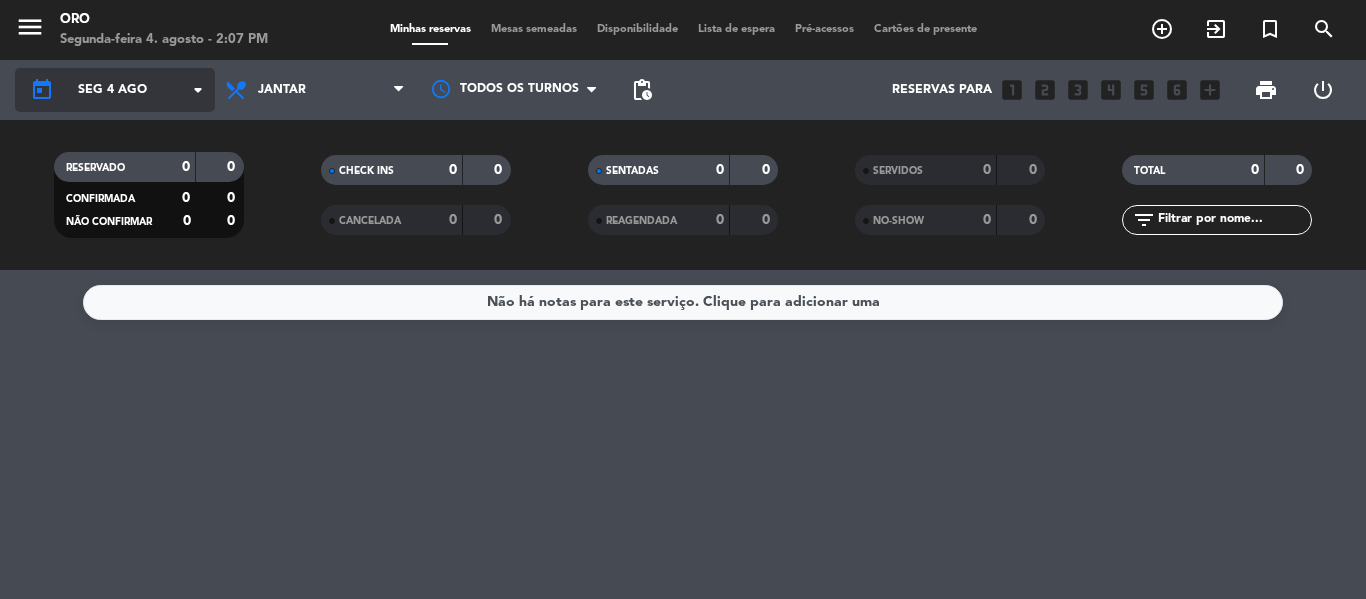 click on "arrow_drop_down" 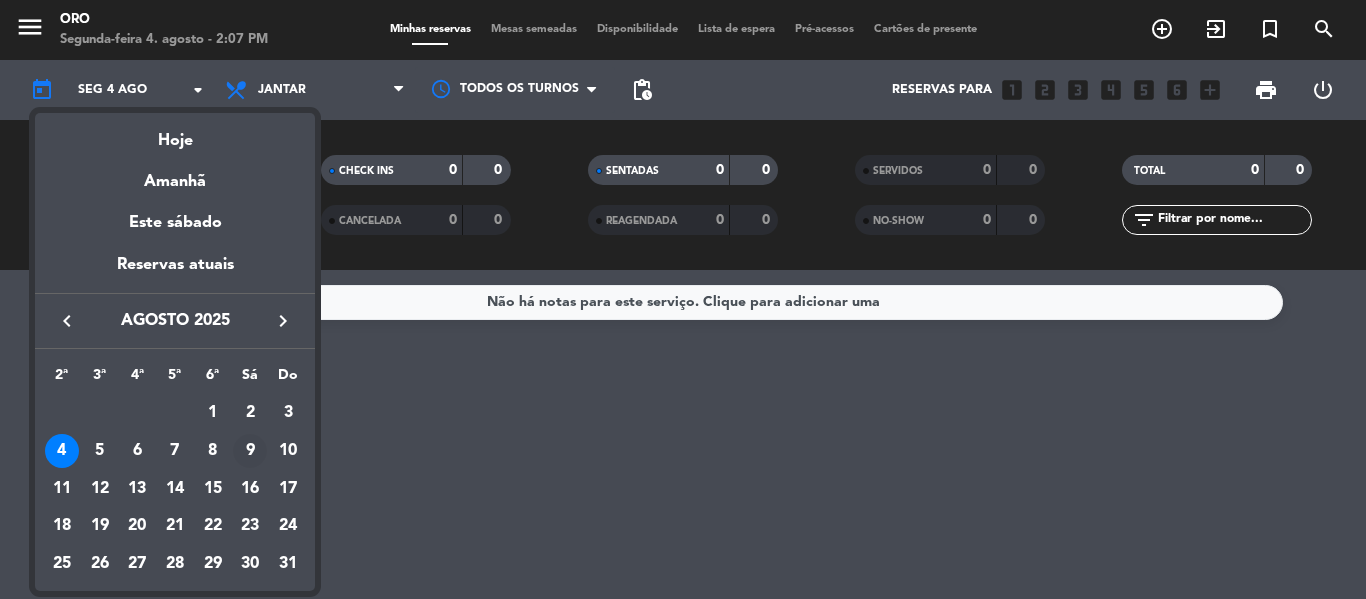 click on "9" at bounding box center [250, 451] 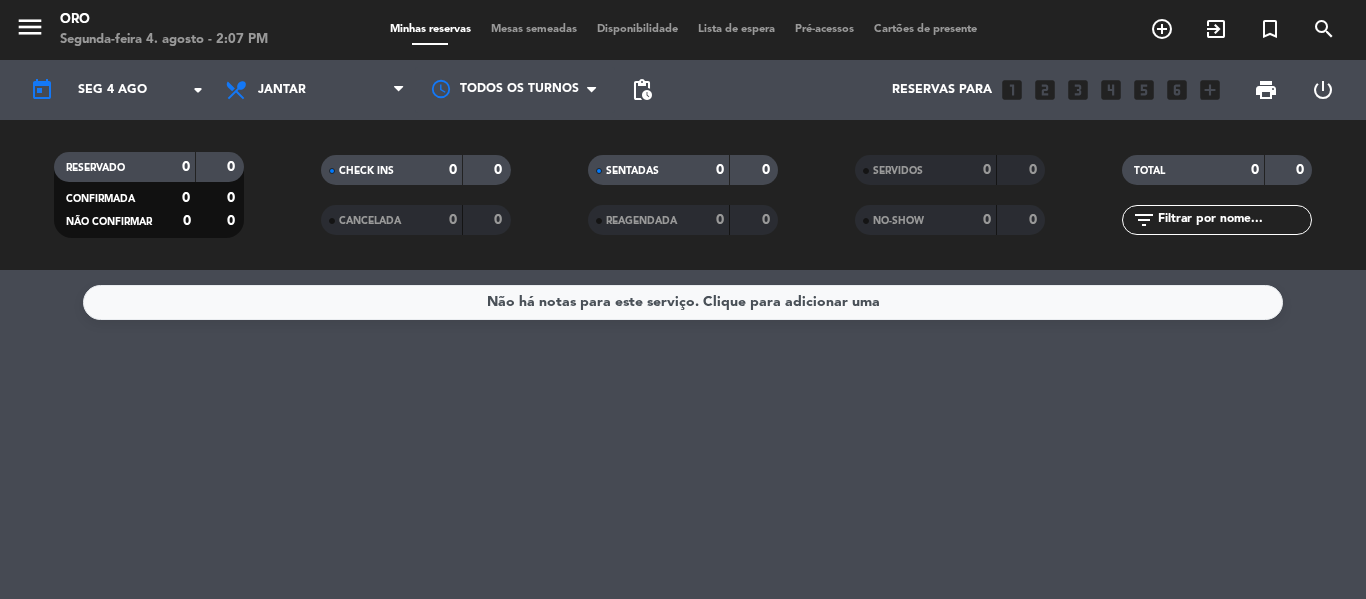 type on "Sáb 9 ago" 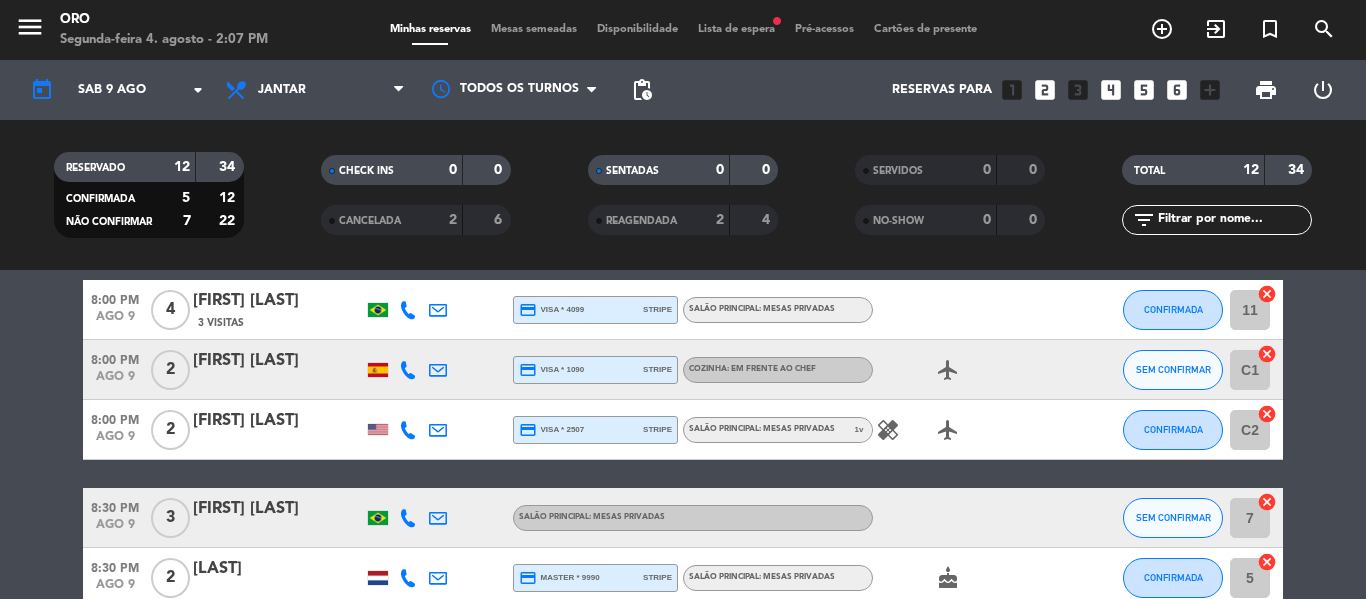 scroll, scrollTop: 500, scrollLeft: 0, axis: vertical 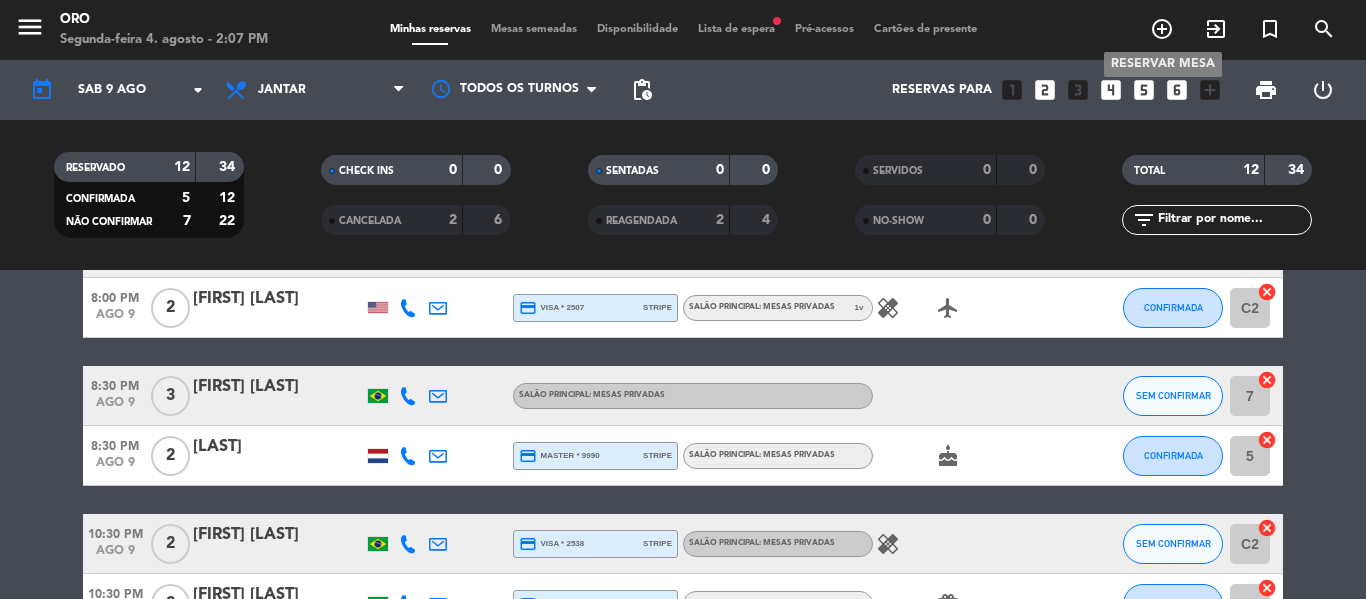 click on "add_circle_outline" at bounding box center (1162, 29) 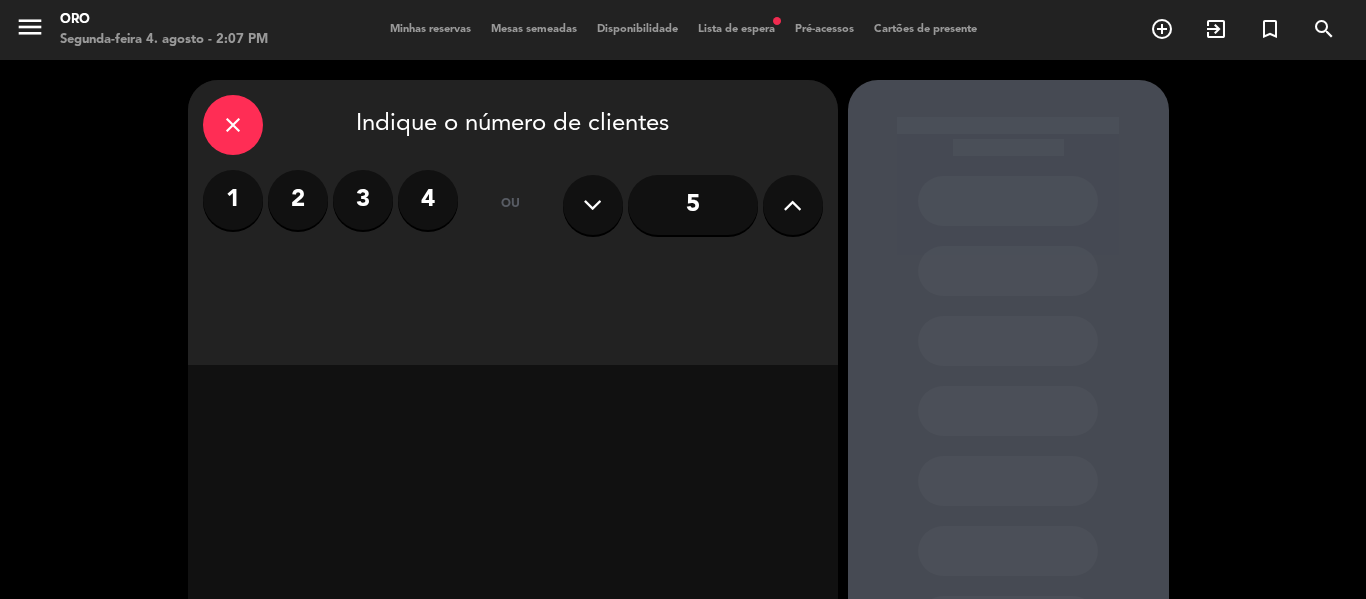 click at bounding box center [793, 205] 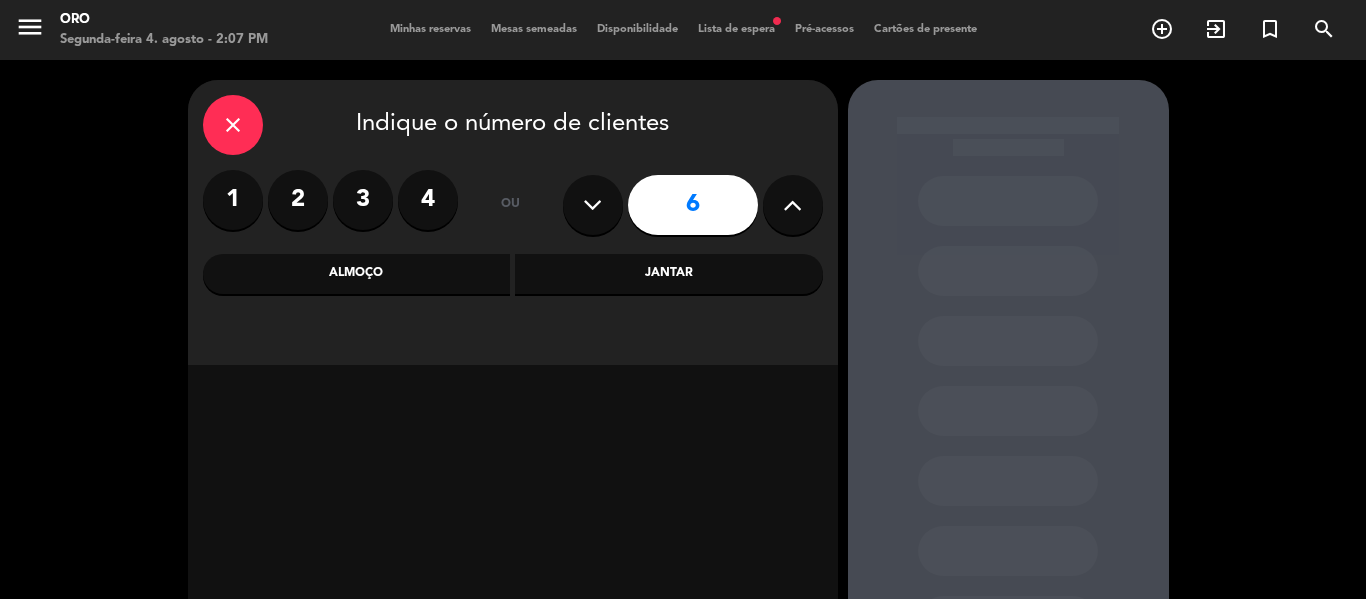 click at bounding box center [792, 205] 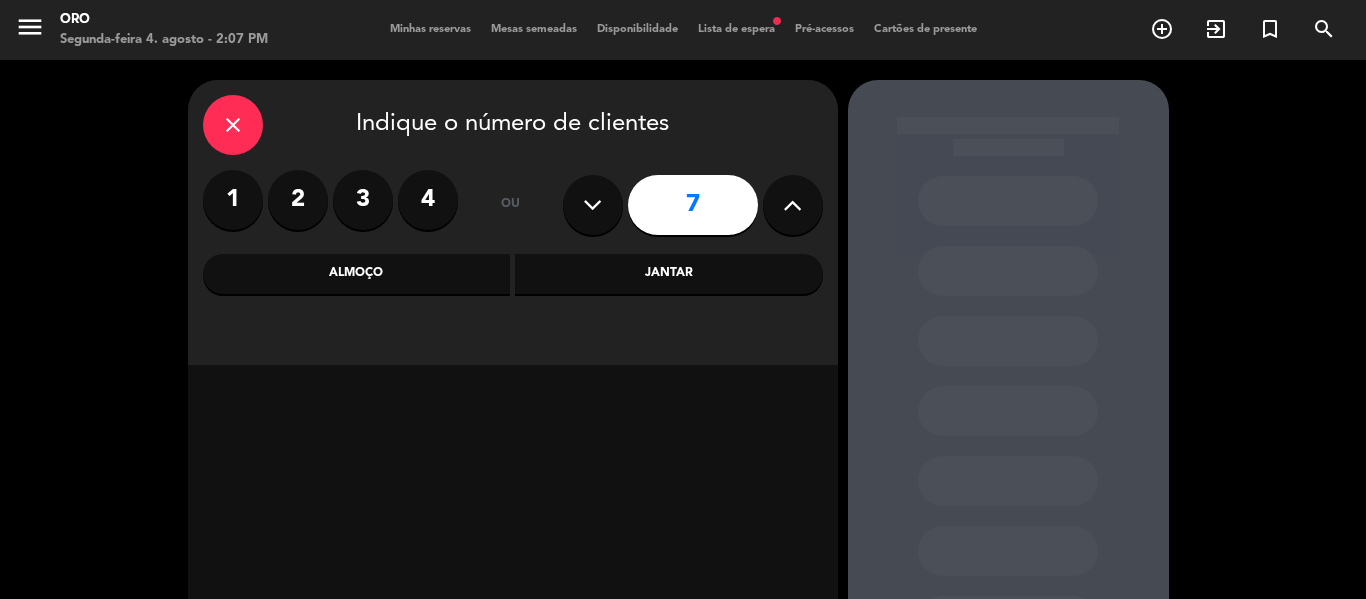 click at bounding box center (792, 205) 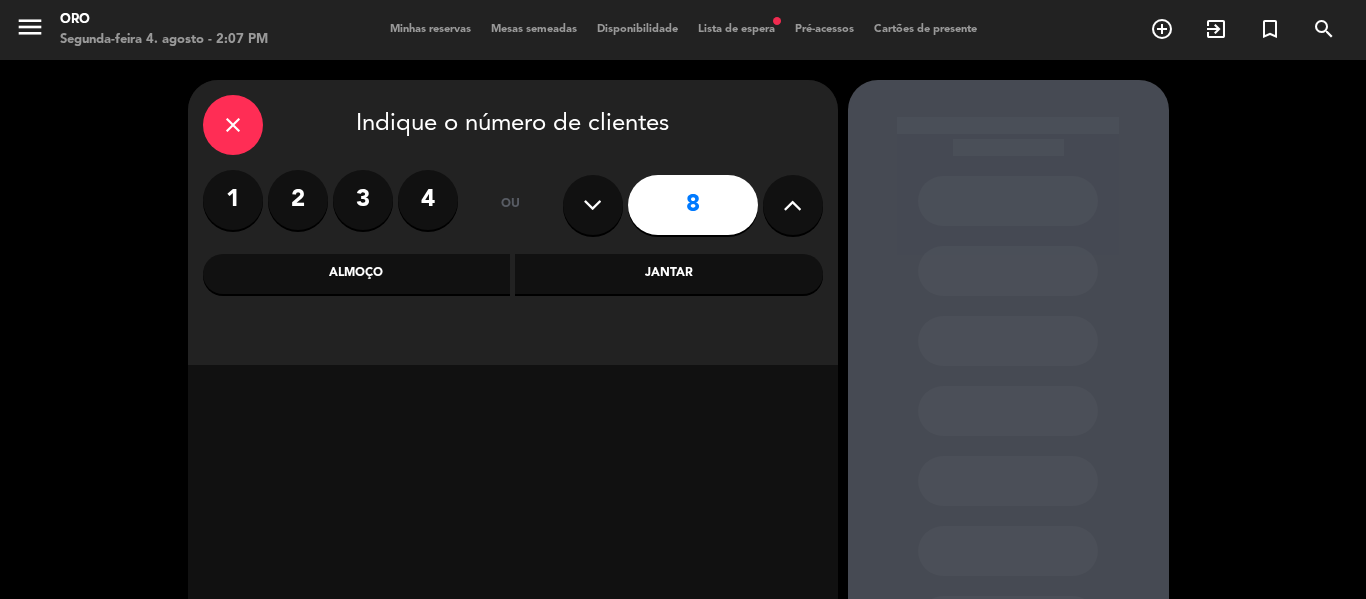 click on "Jantar" at bounding box center [669, 274] 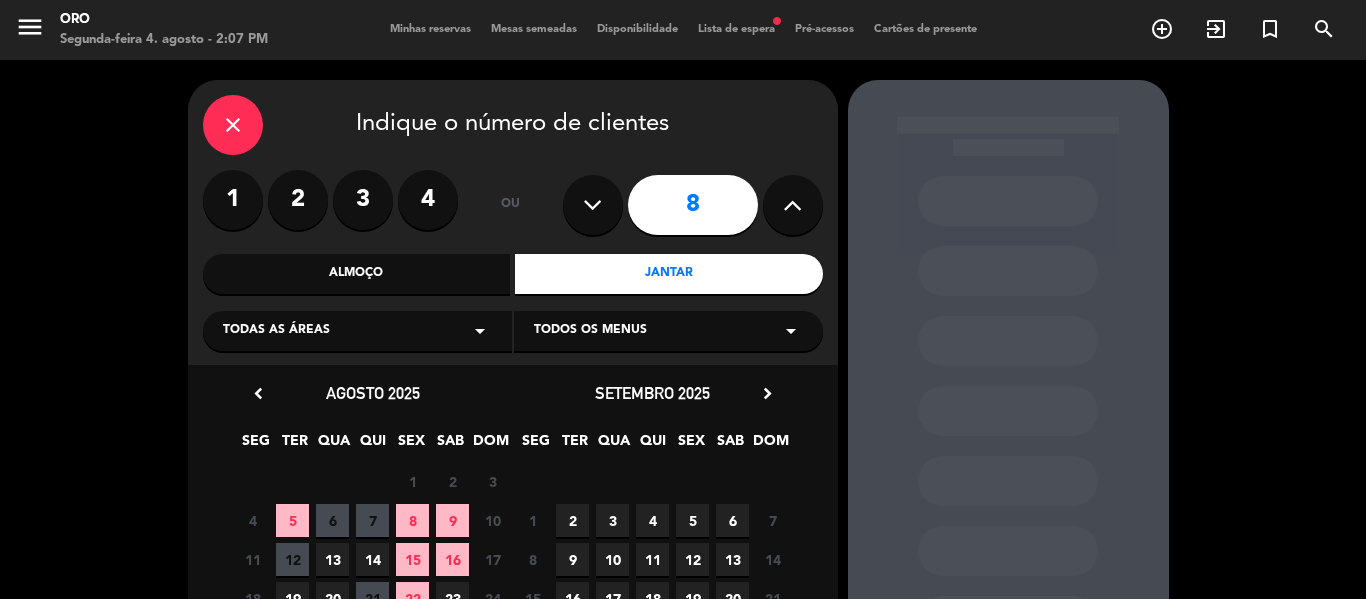 click on "9" at bounding box center [452, 520] 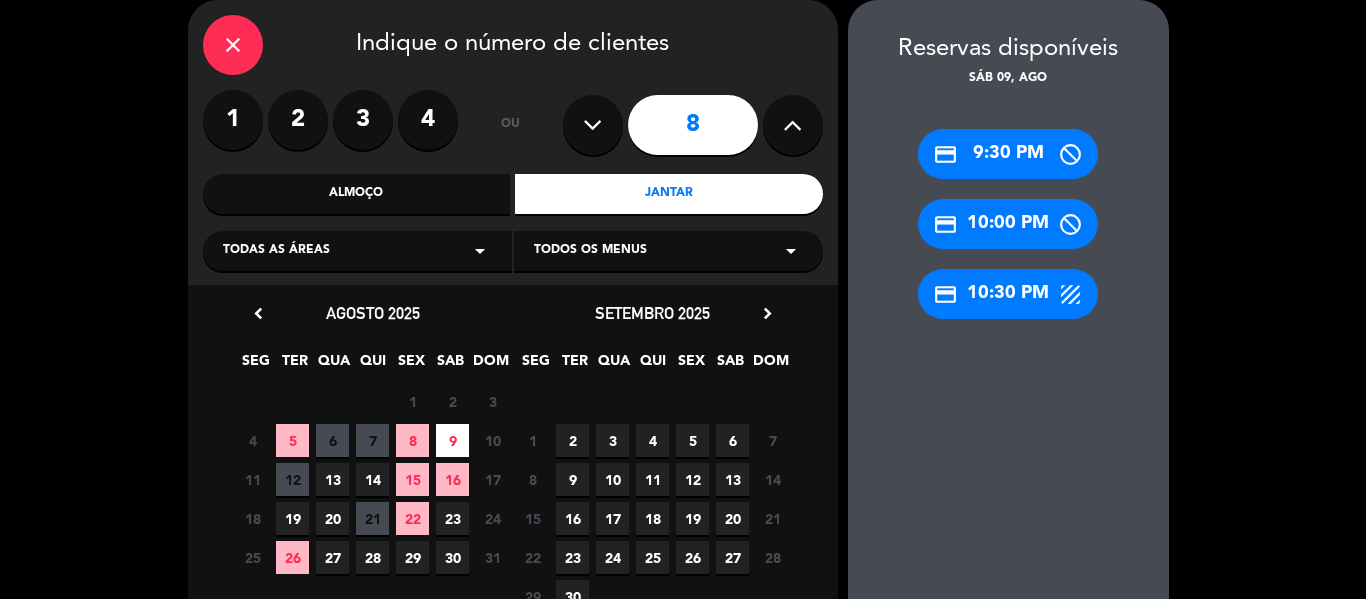 scroll, scrollTop: 217, scrollLeft: 0, axis: vertical 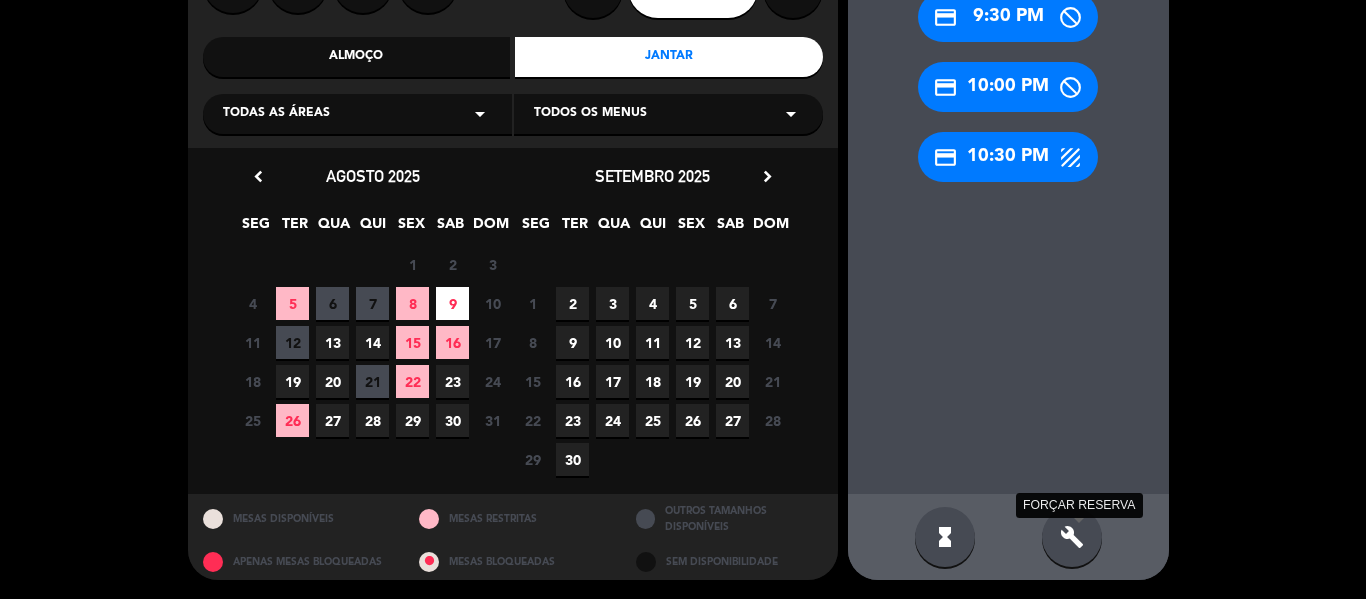 click on "build" at bounding box center [1072, 537] 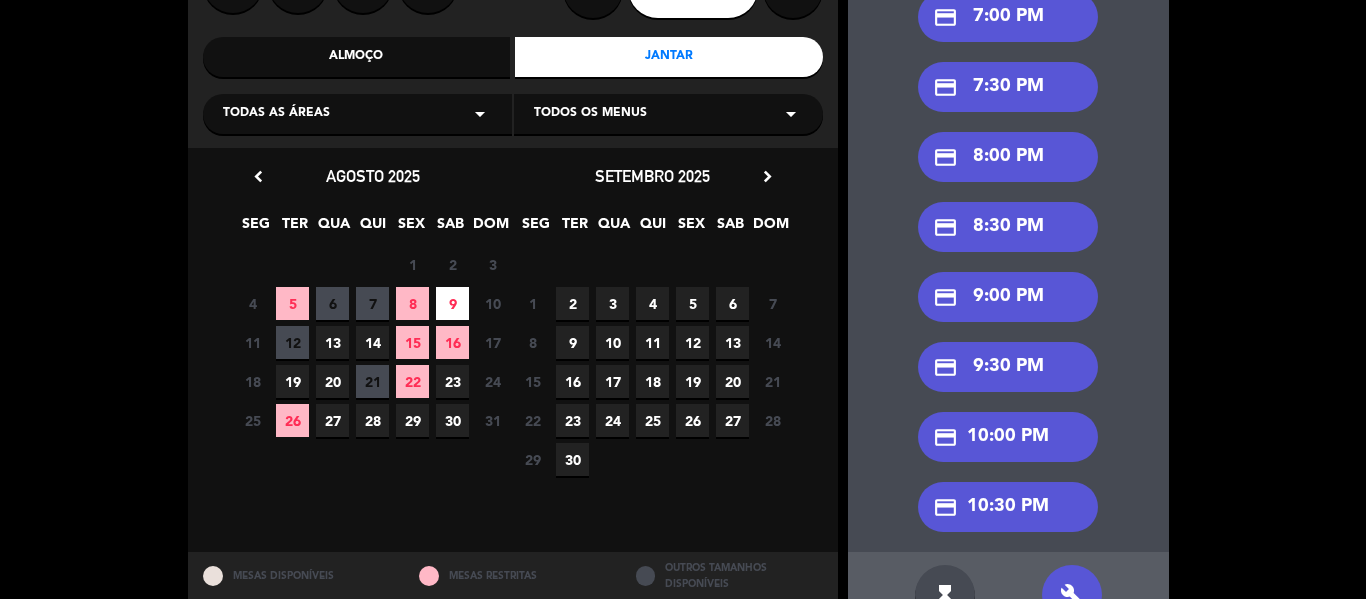 click on "credit_card  8:00 PM" at bounding box center (1008, 157) 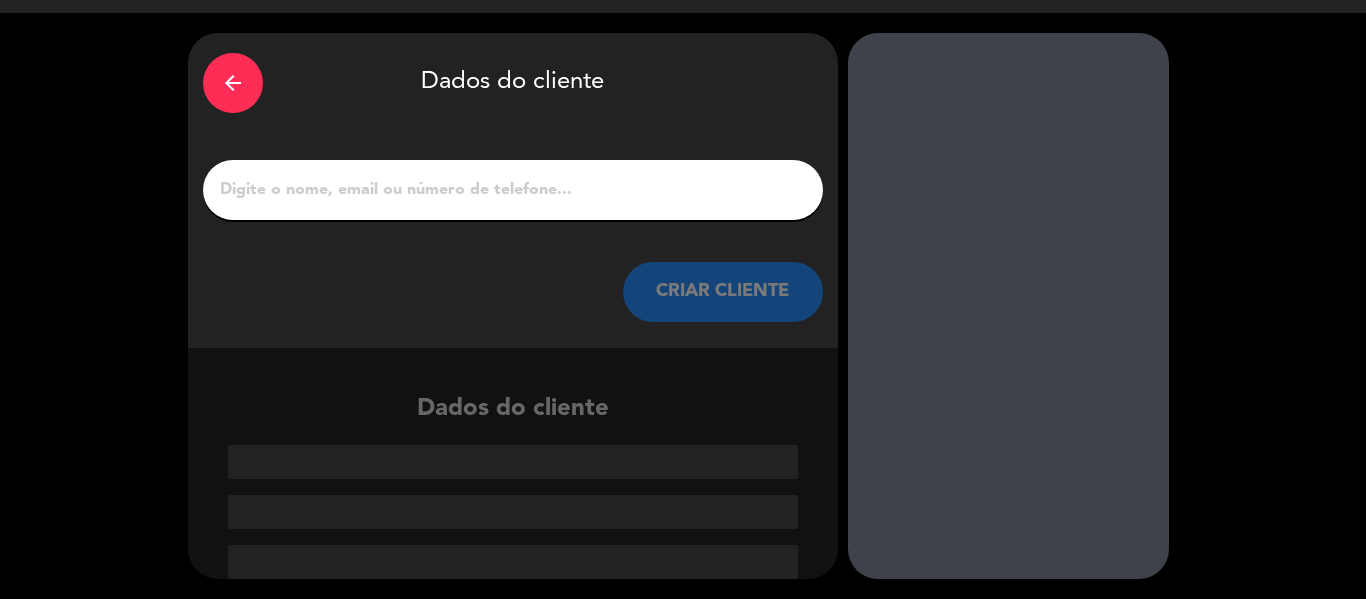 drag, startPoint x: 399, startPoint y: 183, endPoint x: 385, endPoint y: 188, distance: 14.866069 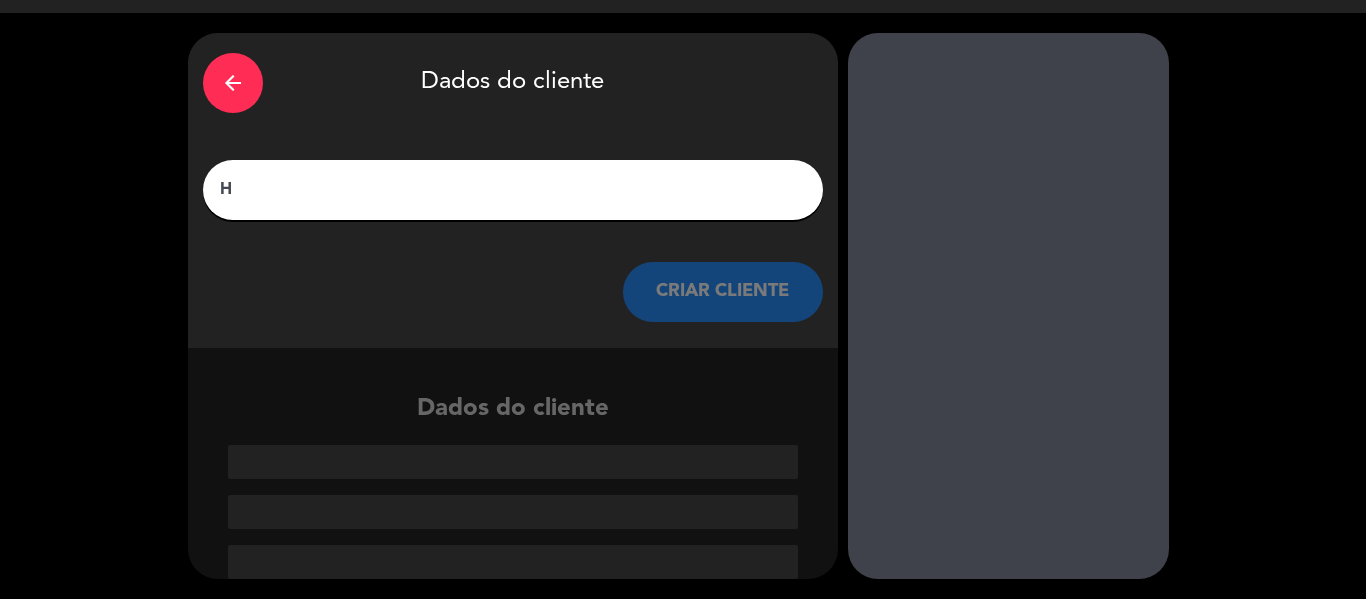 scroll, scrollTop: 1, scrollLeft: 0, axis: vertical 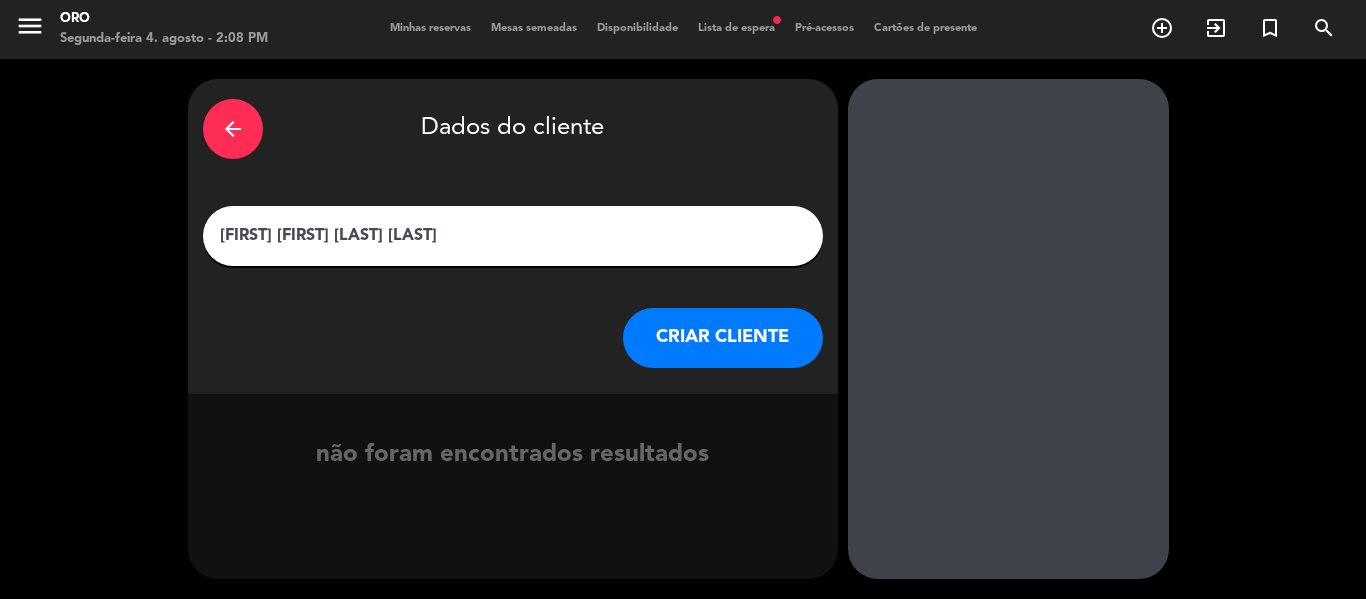 type on "[FIRST] [FIRST] [LAST] [LAST]" 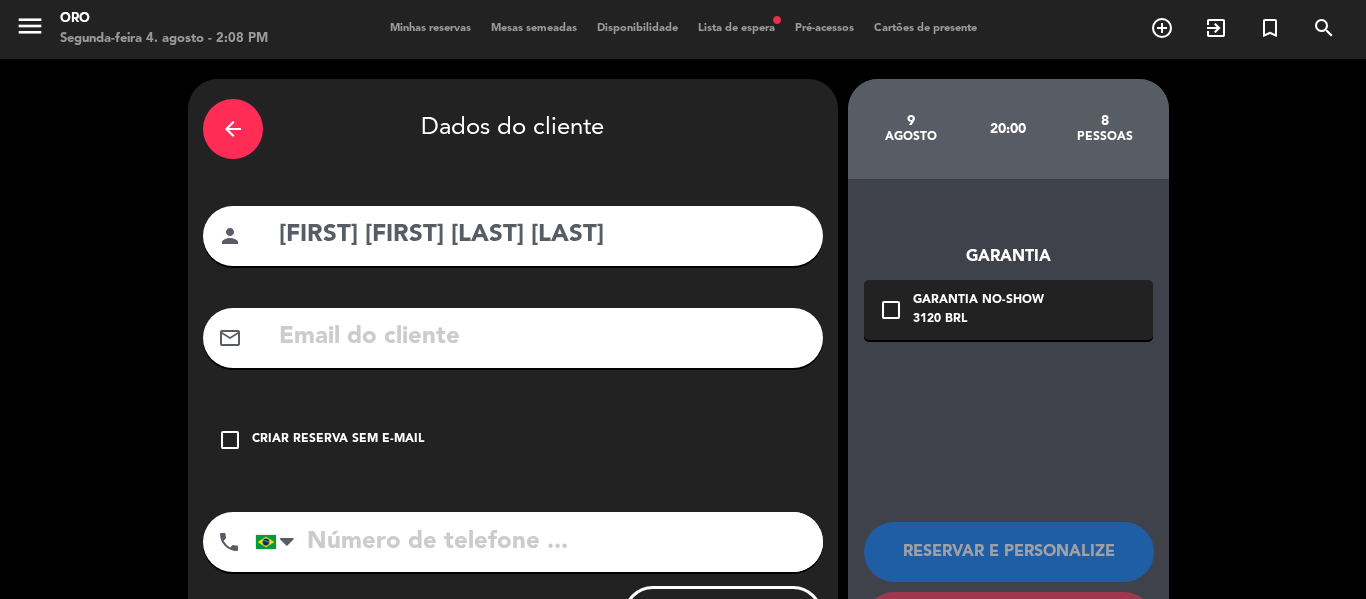 click at bounding box center [542, 337] 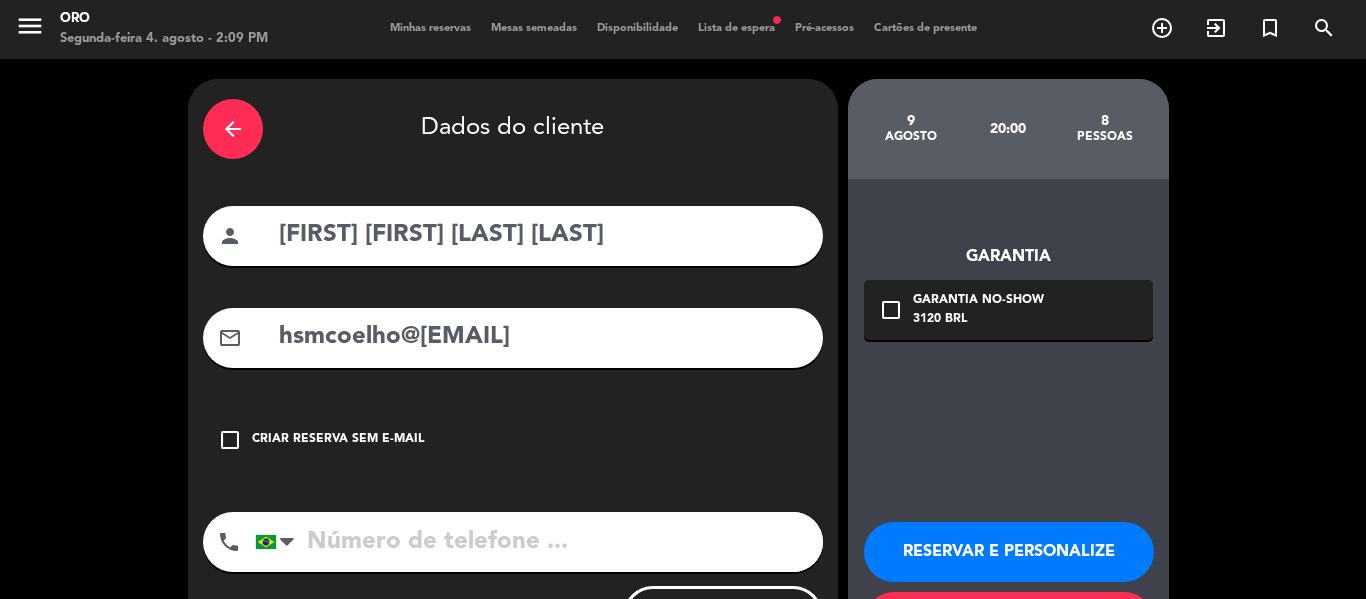 type on "hsmcoelho@[EMAIL]" 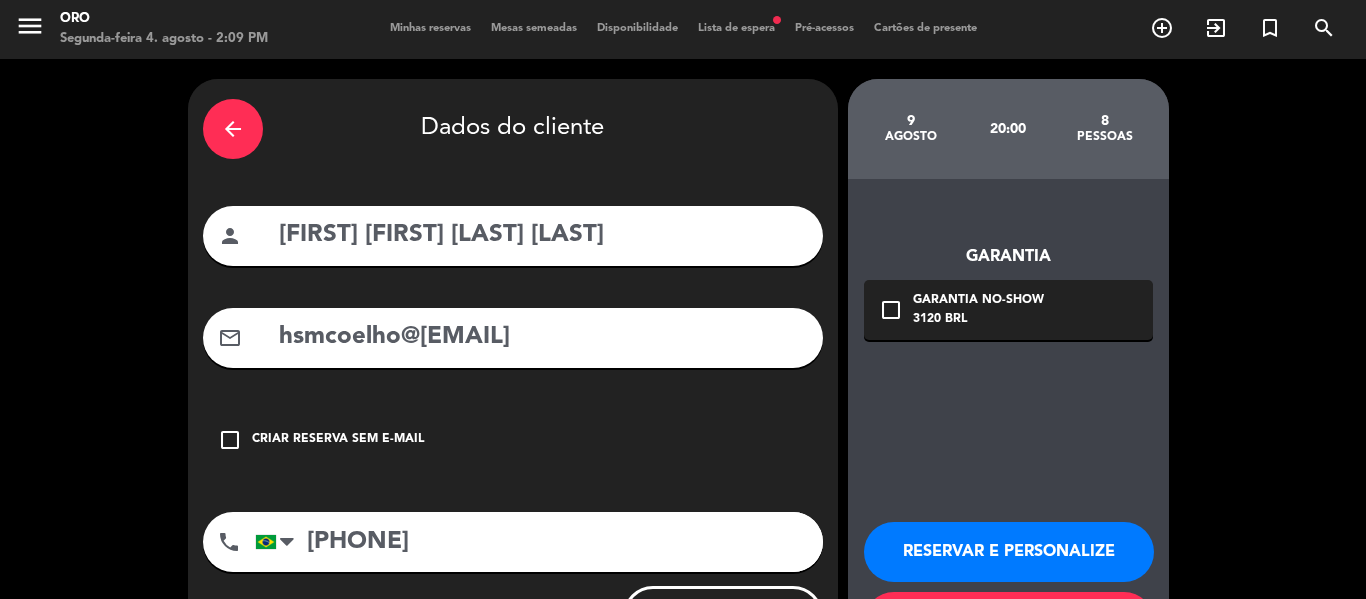 type on "[PHONE]" 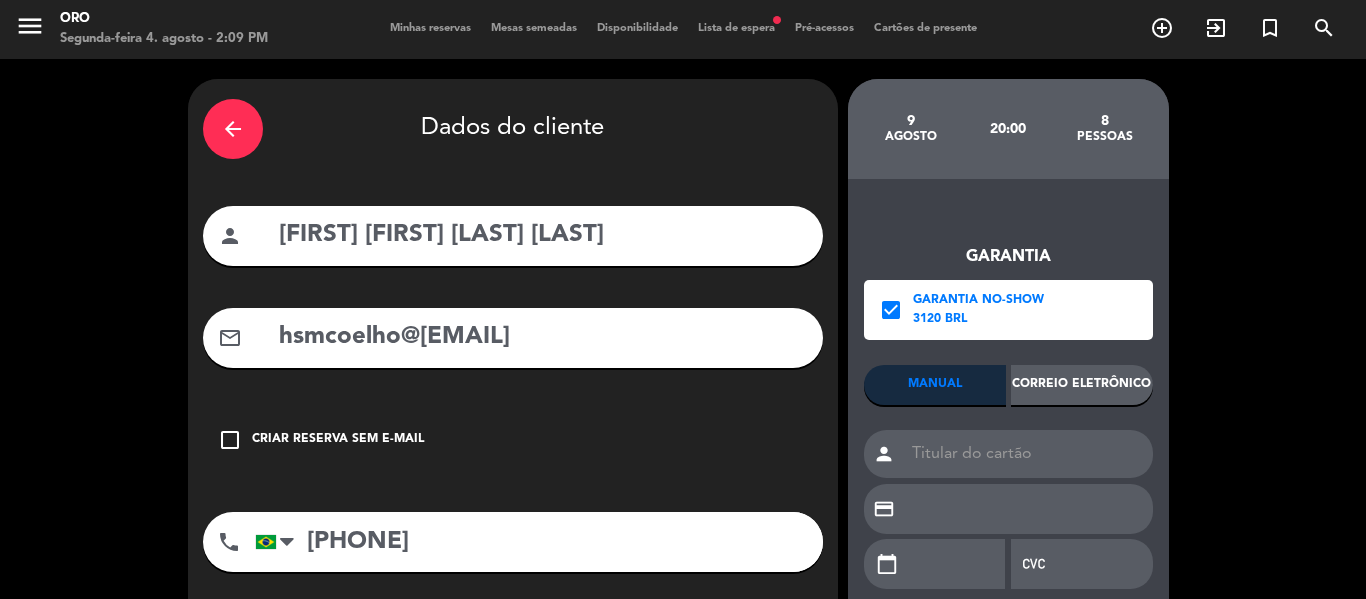 click on "Correio eletrônico" at bounding box center [1082, 385] 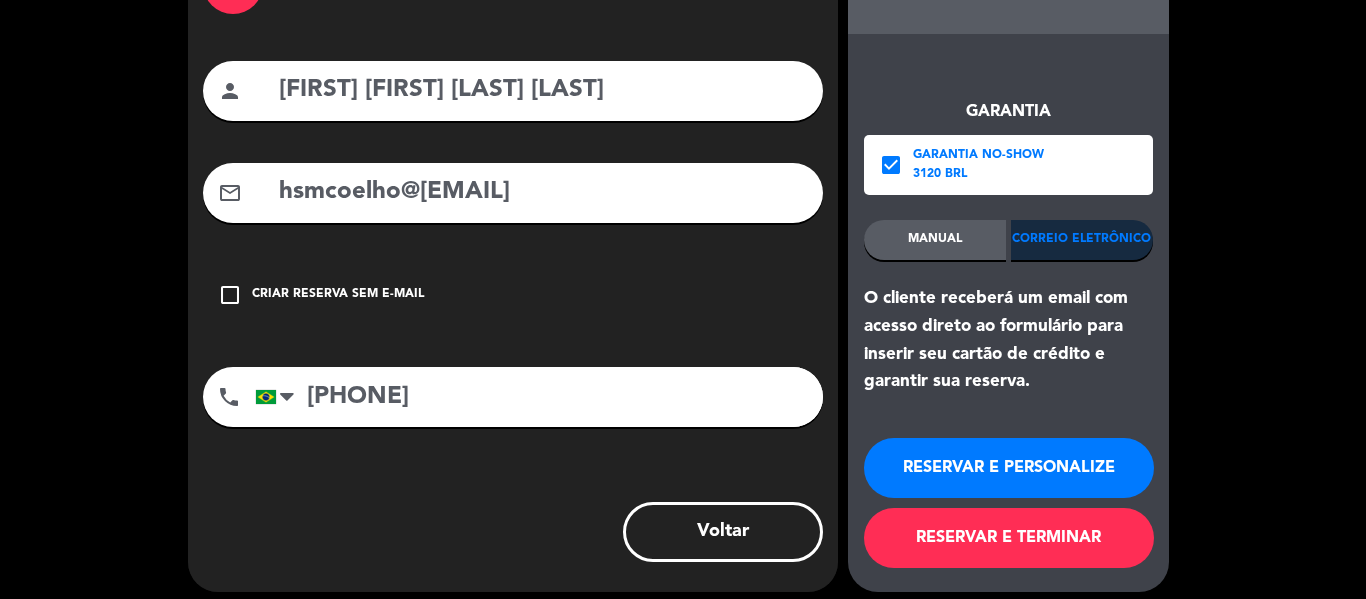 scroll, scrollTop: 159, scrollLeft: 0, axis: vertical 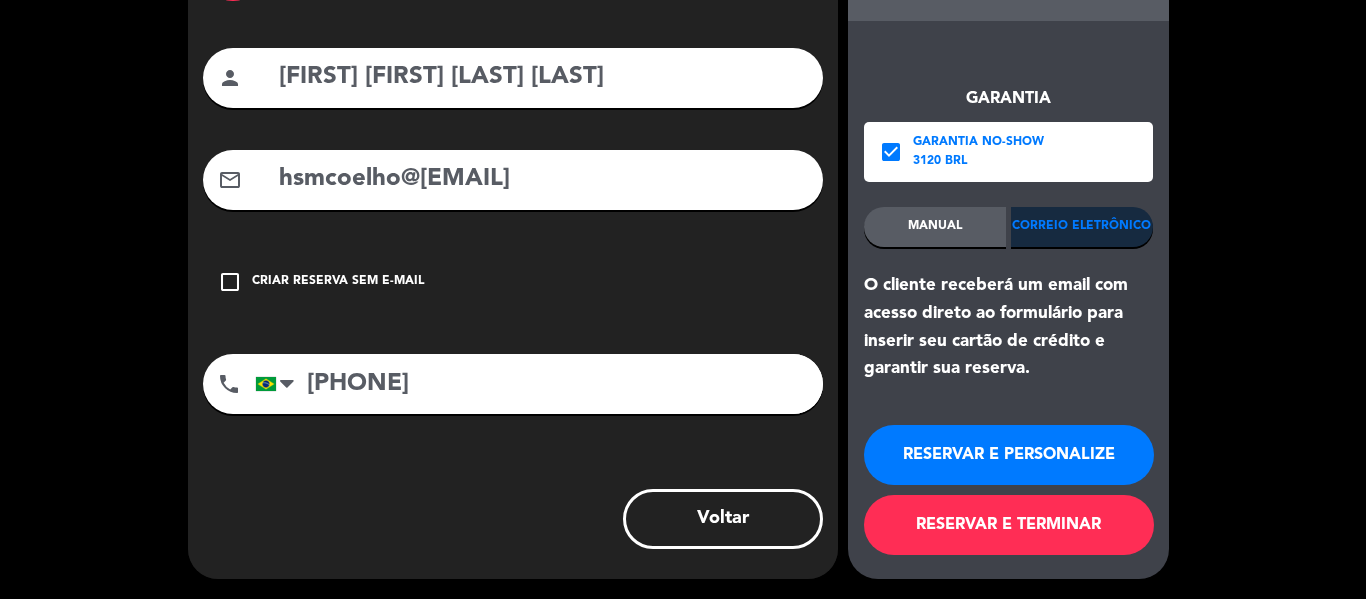 click on "hsmcoelho@[EMAIL]" at bounding box center (542, 179) 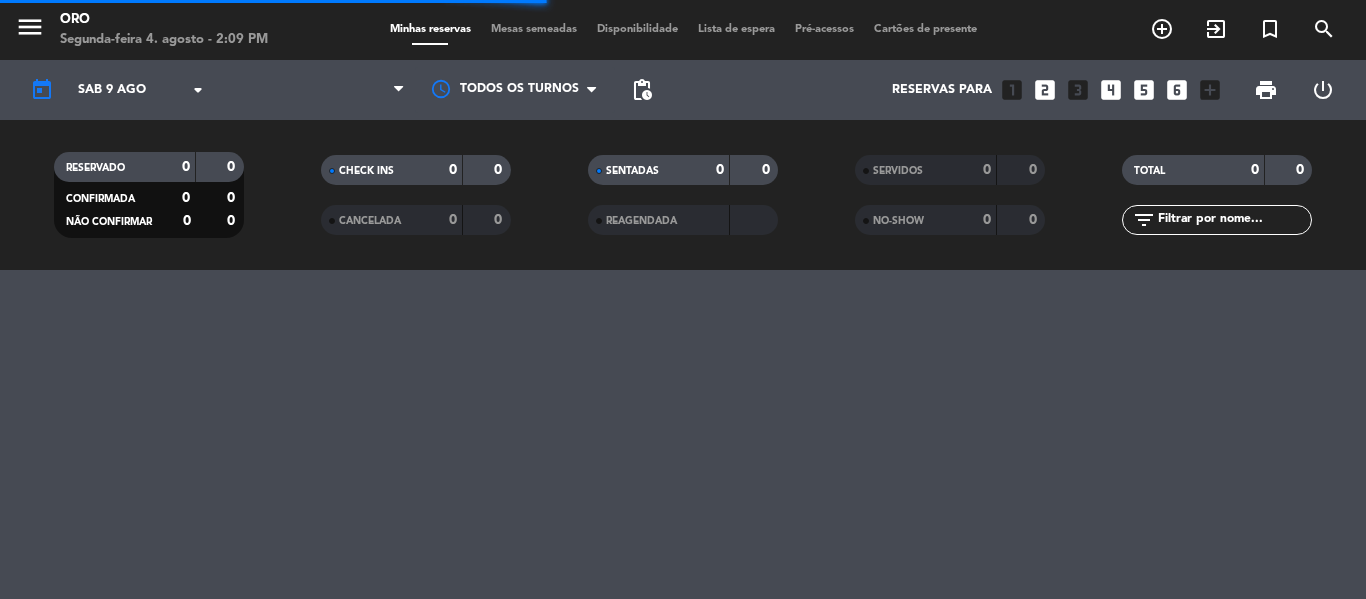scroll, scrollTop: 0, scrollLeft: 0, axis: both 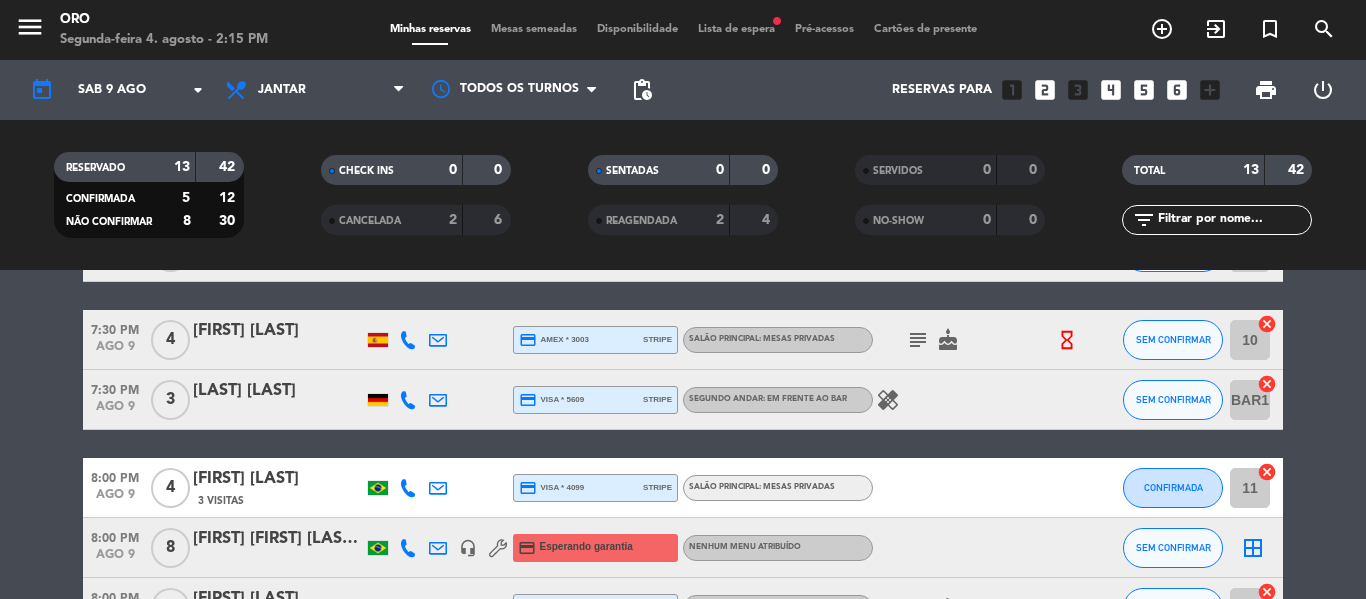 click on "7:00 PM   ago 9   6   [FIRST] [LAST]   headset_mic  Nenhum menu atribuído  subject  SEM CONFIRMAR 9  cancel   7:00 PM   ago 9   2   [FIRST] [LAST]  credit_card  master * 2556   stripe   Salão Principal: Mesas Privadas  healing   subject   favorite_border  SEM CONFIRMAR 6  cancel   7:30 PM   ago 9   4   [FIRST] [LAST]  credit_card  amex * 3003   stripe   Salão Principal: Mesas Privadas  subject   cake   hourglass_empty  SEM CONFIRMAR 10  cancel   7:30 PM   ago 9   3   [LAST] [LAST]  credit_card  visa * 5609   stripe   Segundo andar: Em frente ao Bar  healing  SEM CONFIRMAR BAR1  cancel   8:00 PM   ago 9   4   [FIRST] [LAST]   3 Visitas  credit_card  visa * 4099   stripe   Salão Principal: Mesas Privadas CONFIRMADA 11  cancel   8:00 PM   ago 9   8   [FIRST] [FIRST] [LAST] [LAST]   headset_mic  credit_card  Esperando garantia  Nenhum menu atribuído SEM CONFIRMAR  border_all   8:00 PM   ago 9   2   [FIRST] [LAST]  credit_card  visa * 1090   stripe   Cozinha: Em frente ao Chef  airplanemode_active  C1 1" 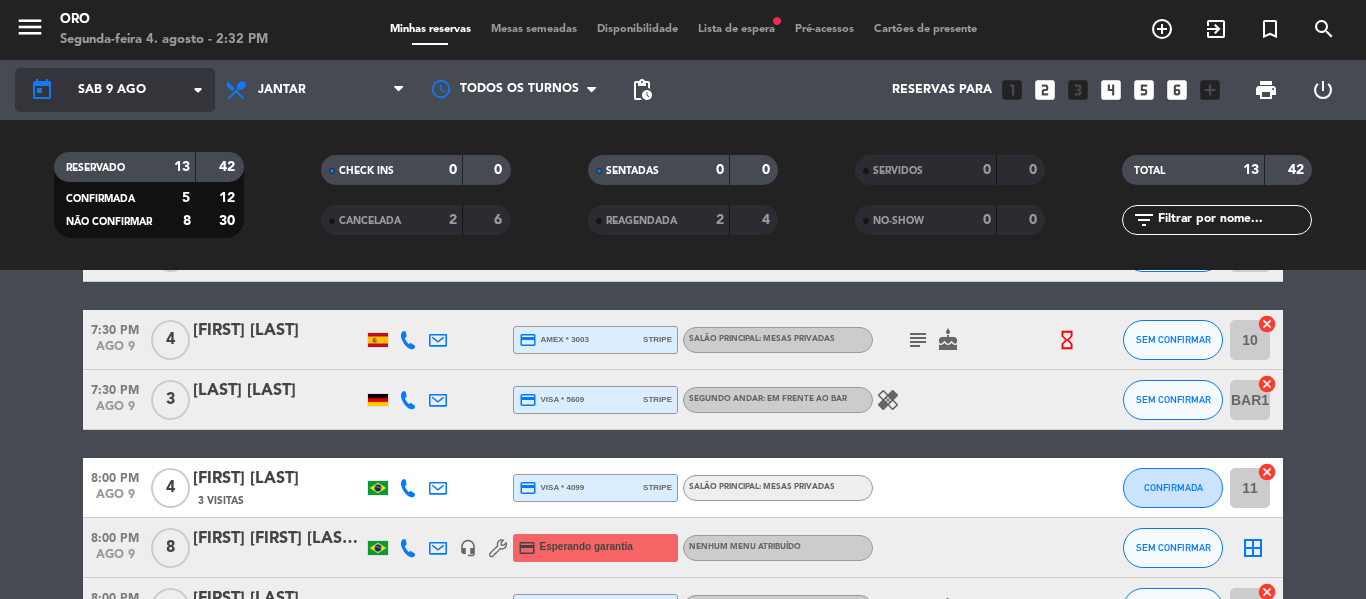 click on "arrow_drop_down" 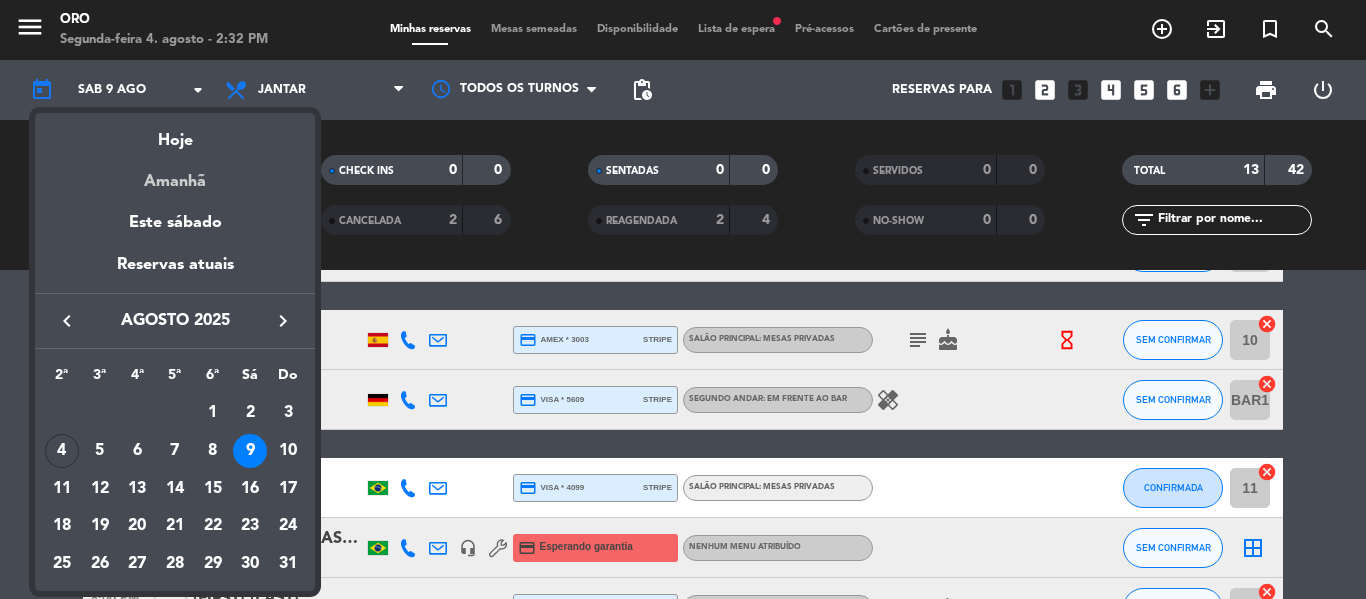 click on "Amanhã" at bounding box center (175, 174) 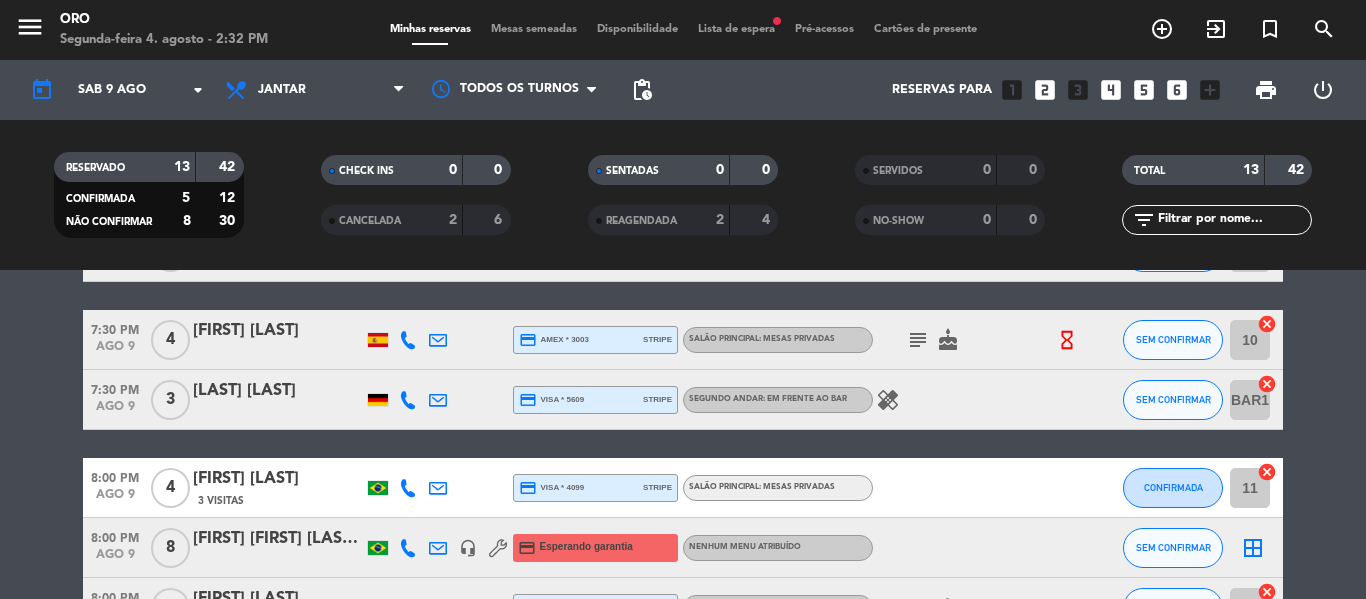 type on "Ter 5 ago" 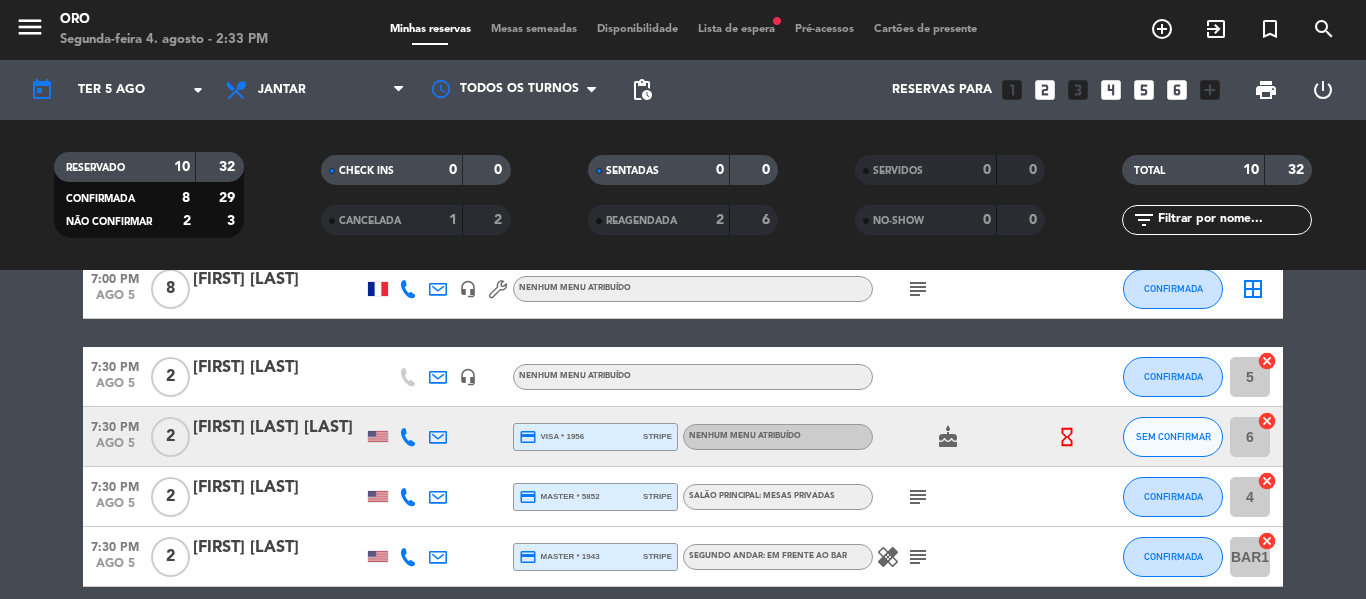 scroll, scrollTop: 147, scrollLeft: 0, axis: vertical 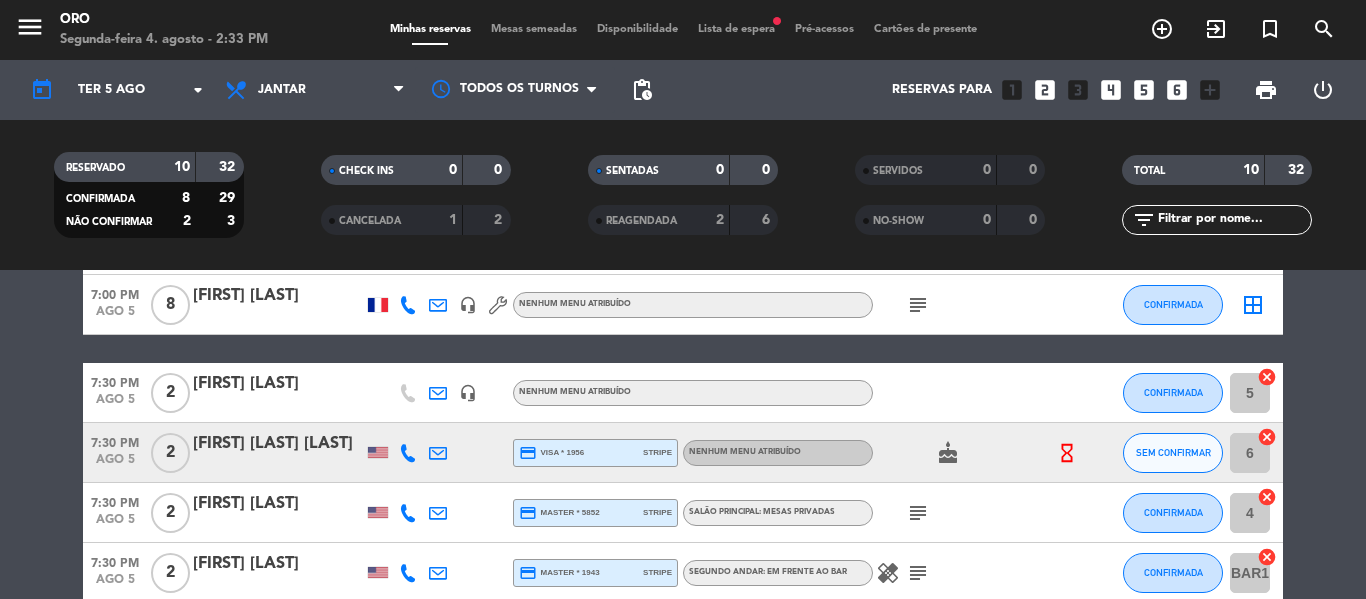 click on "looks_4" at bounding box center [1111, 90] 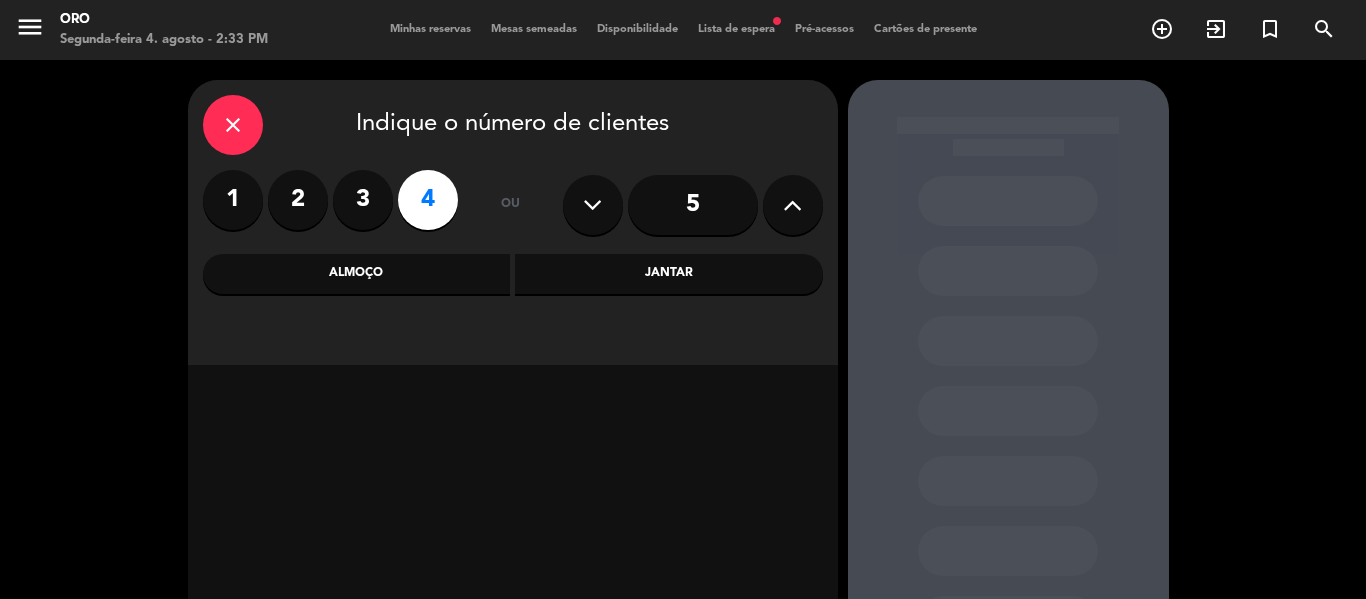 click on "Jantar" at bounding box center (669, 274) 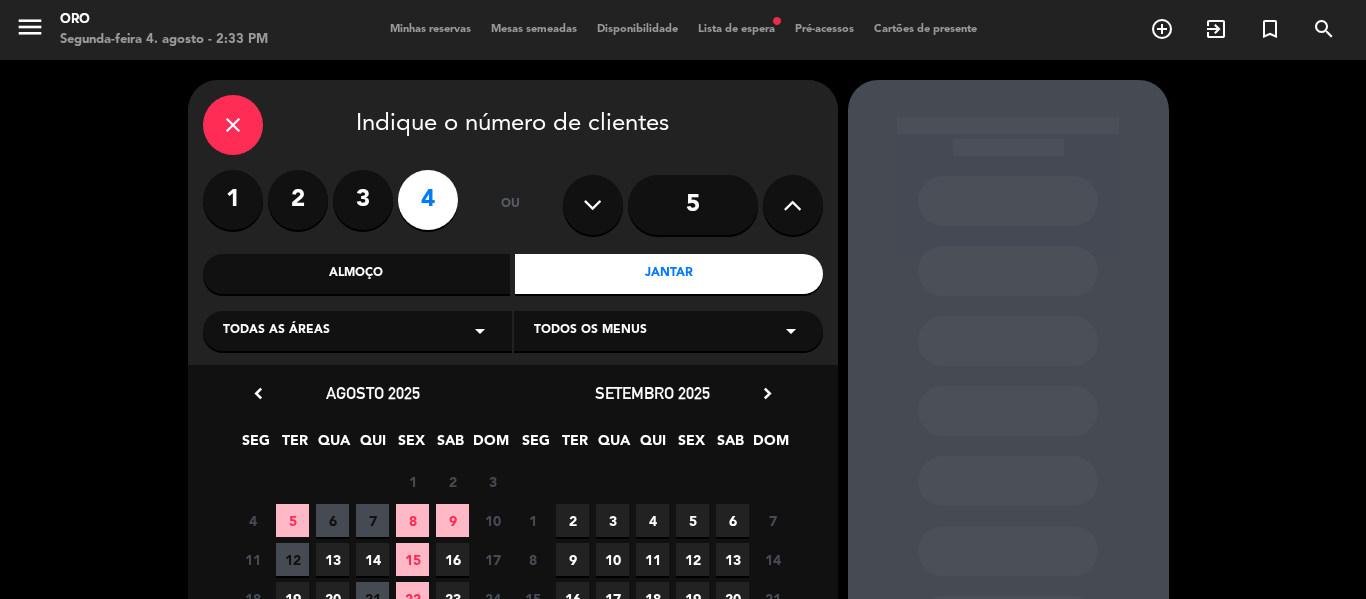 click on "5" at bounding box center (292, 520) 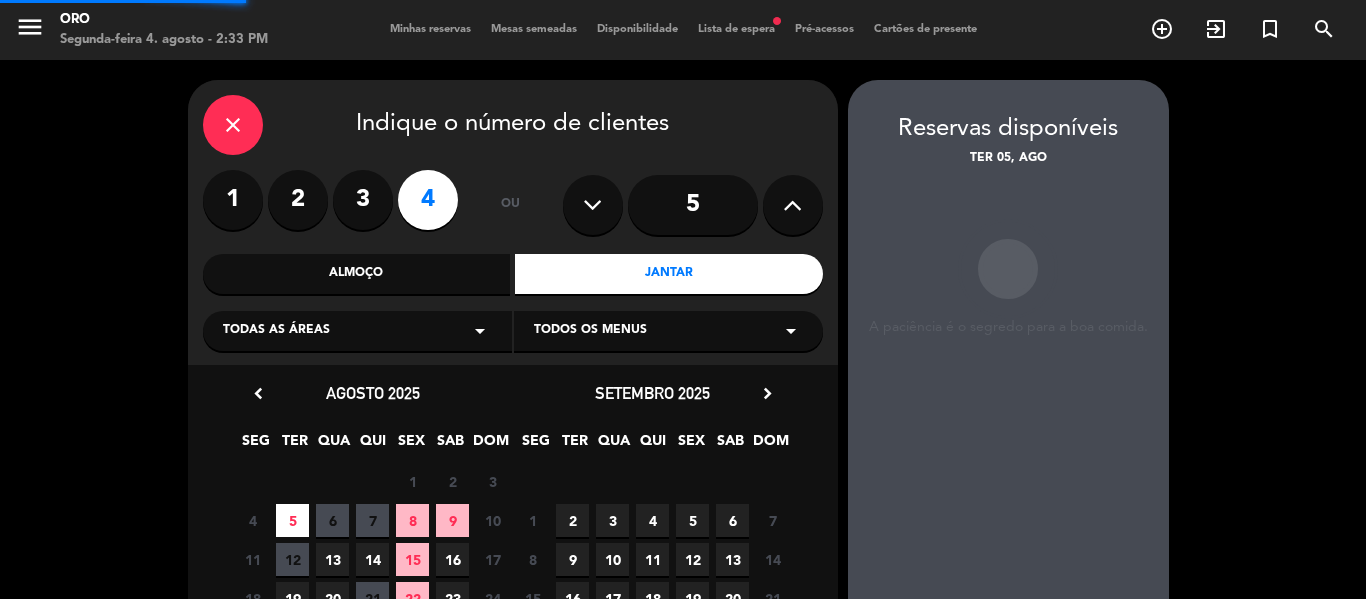 scroll, scrollTop: 80, scrollLeft: 0, axis: vertical 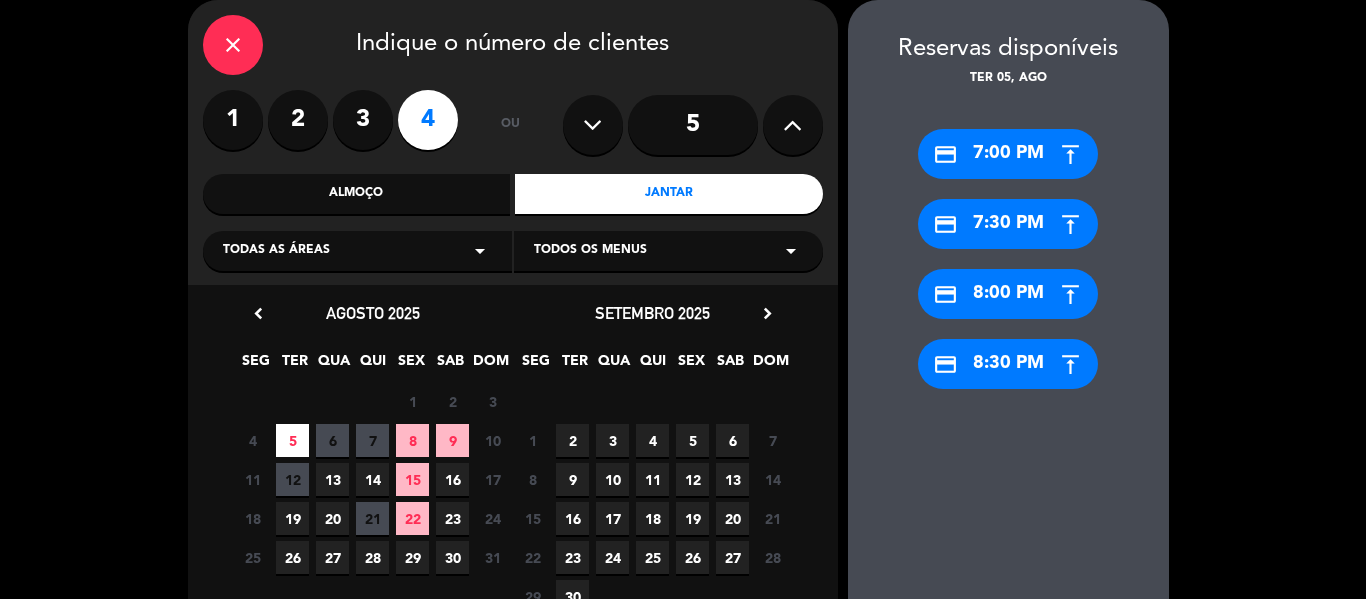 click on "credit_card  7:30 PM" at bounding box center (1008, 224) 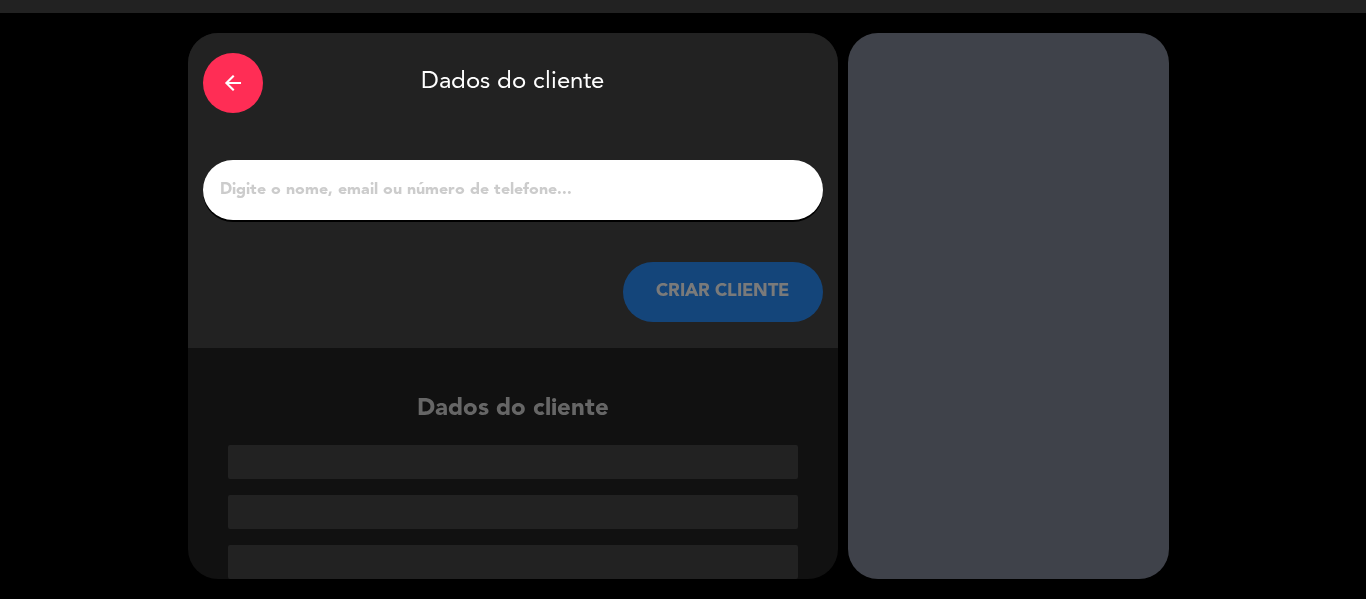scroll, scrollTop: 47, scrollLeft: 0, axis: vertical 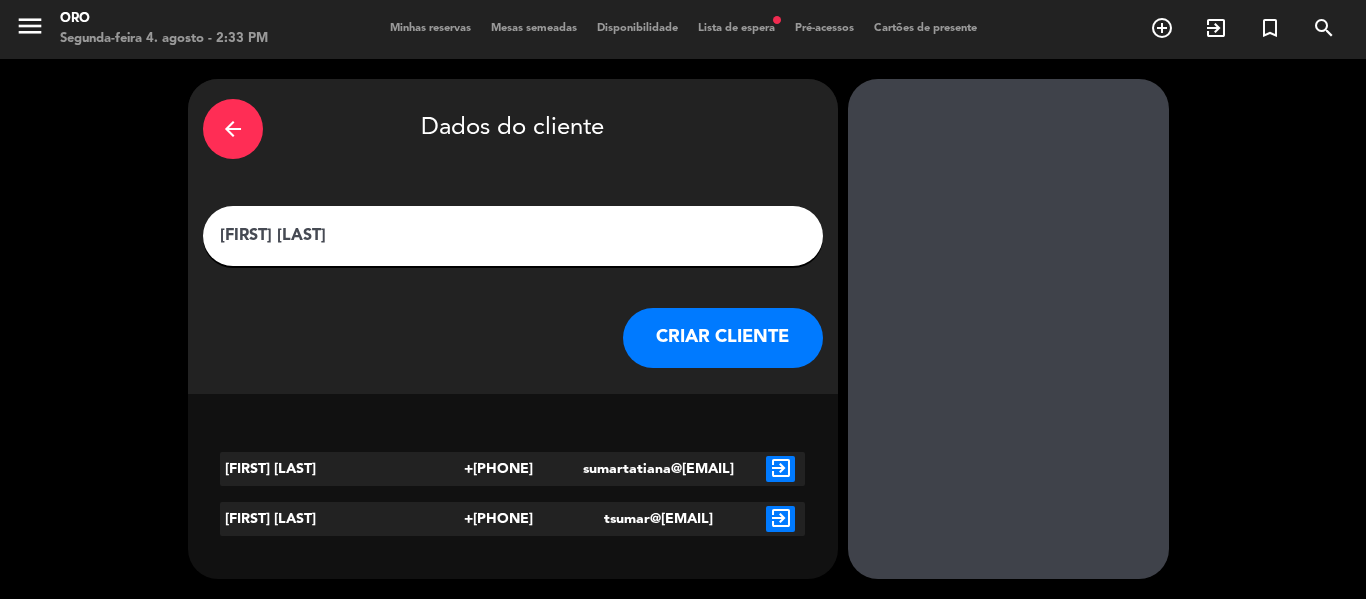 type on "[FIRST] [LAST]" 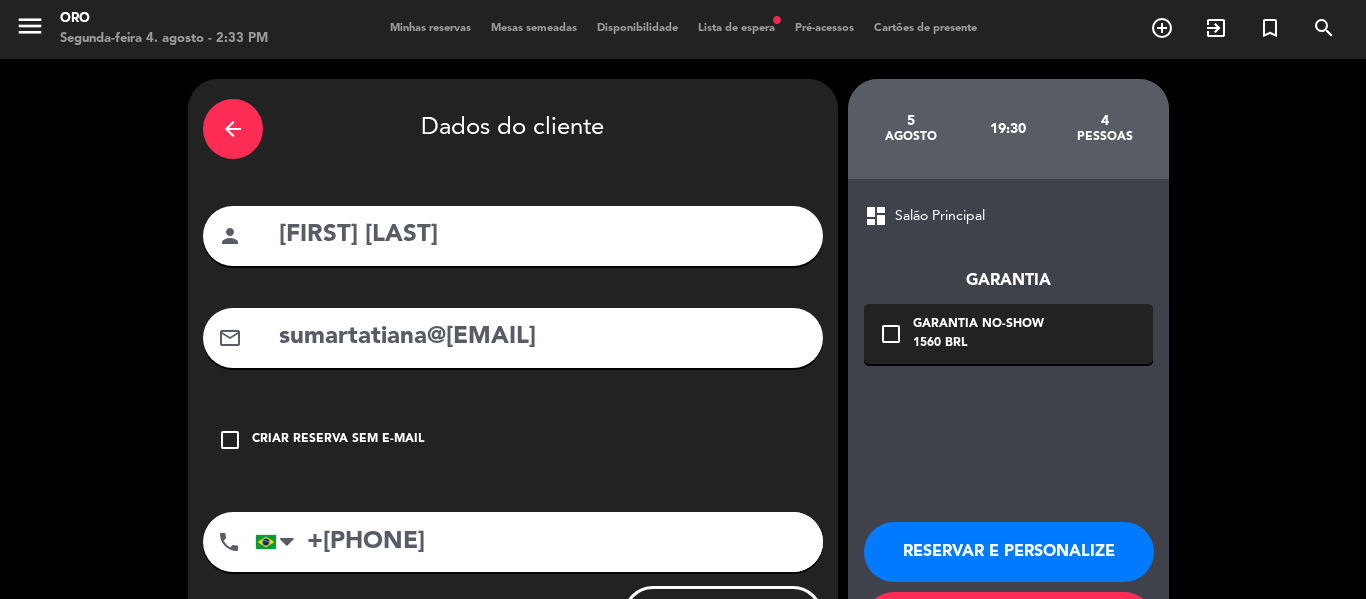 click on "check_box_outline_blank" at bounding box center (891, 334) 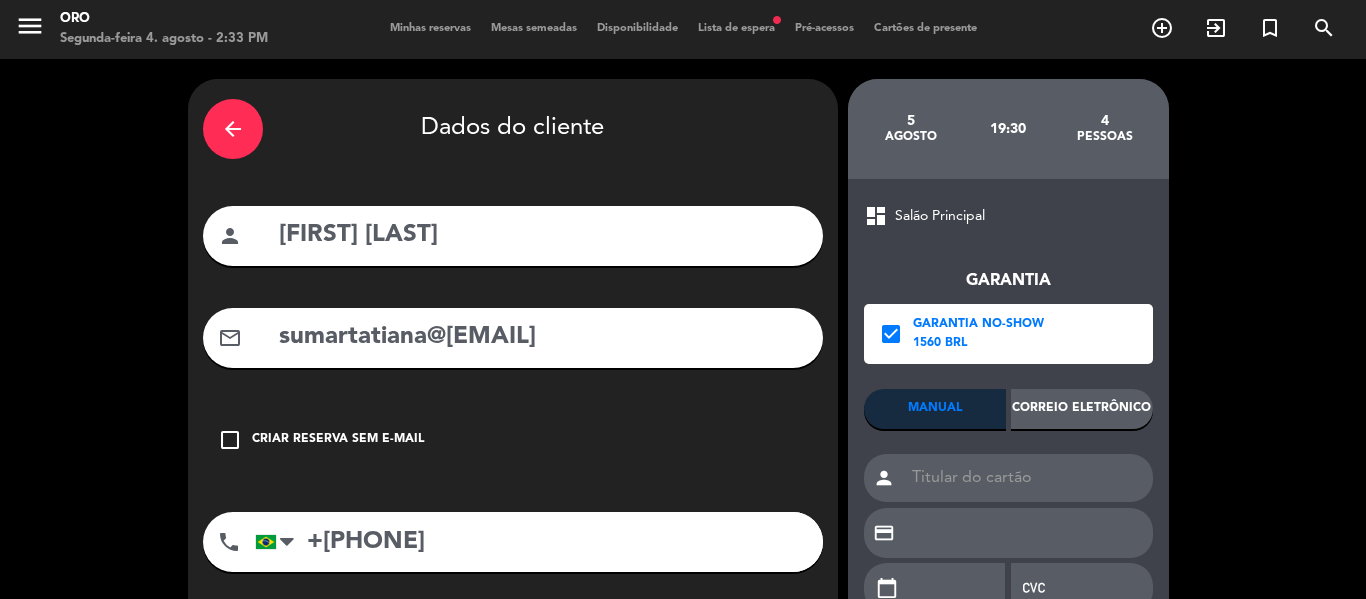 click on "Correio eletrônico" at bounding box center (1082, 409) 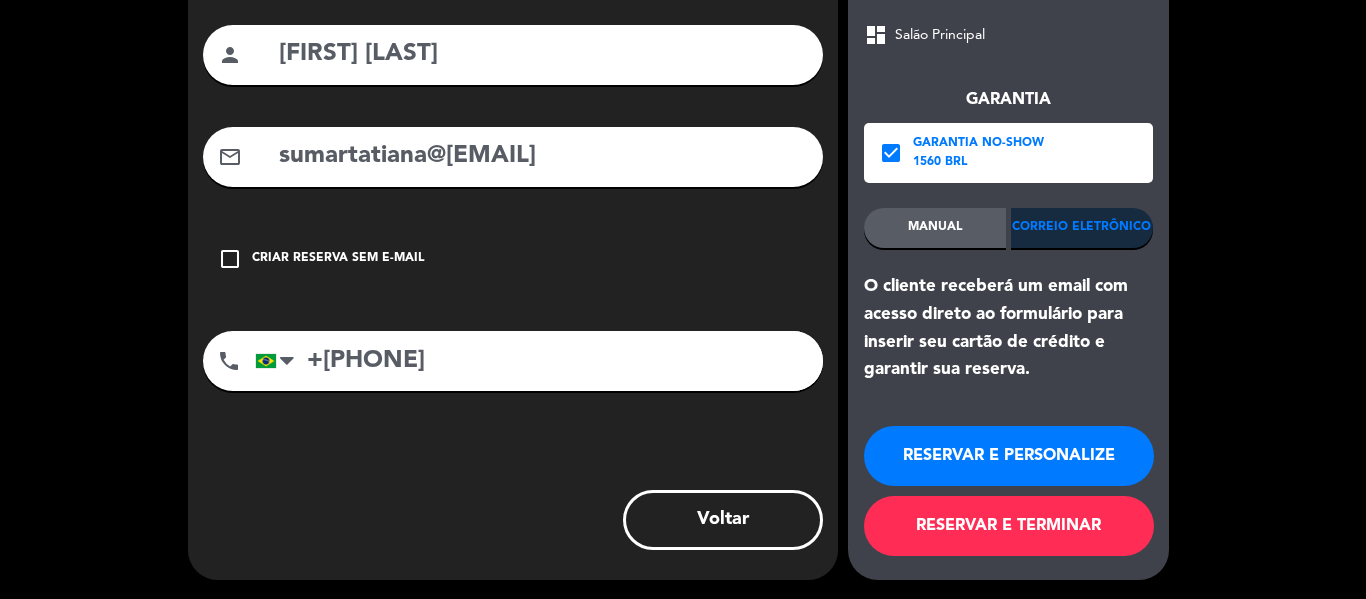 scroll, scrollTop: 183, scrollLeft: 0, axis: vertical 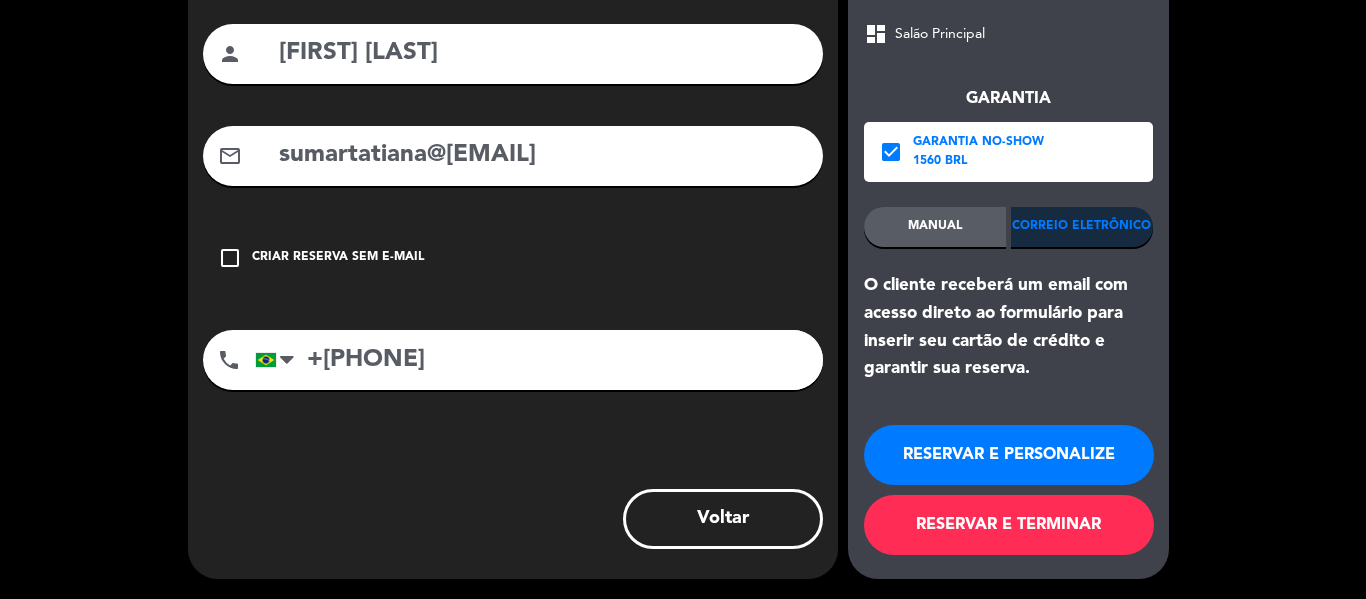 click on "RESERVAR E TERMINAR" at bounding box center [1009, 525] 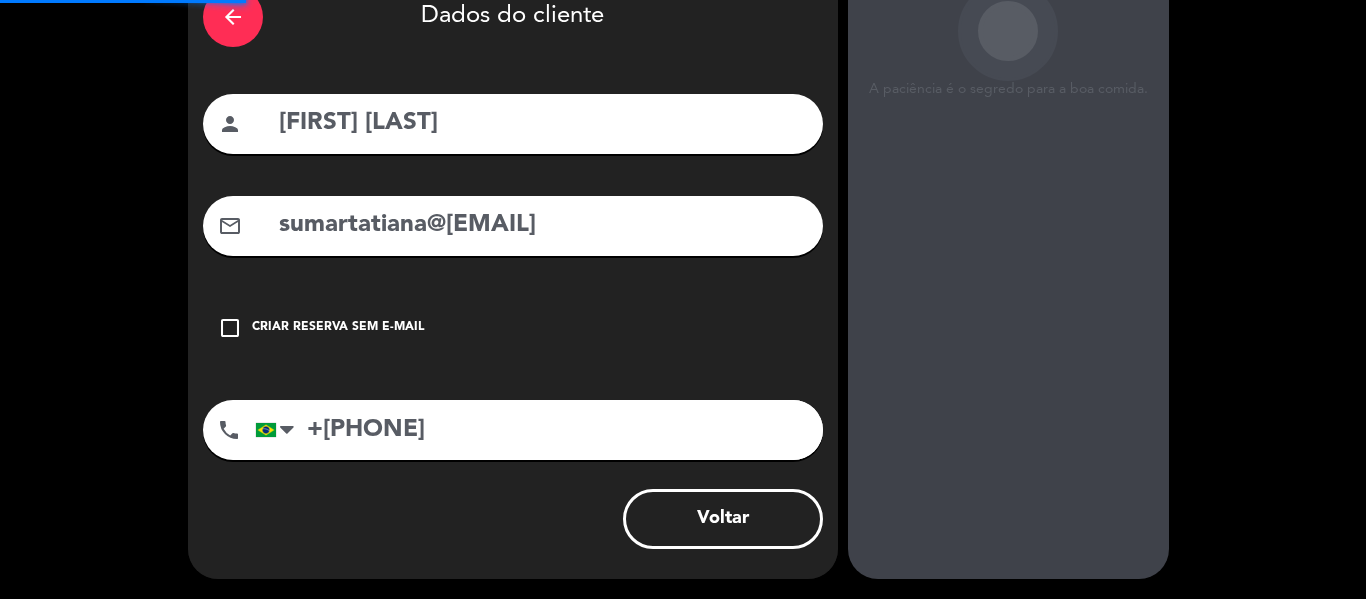 scroll, scrollTop: 113, scrollLeft: 0, axis: vertical 